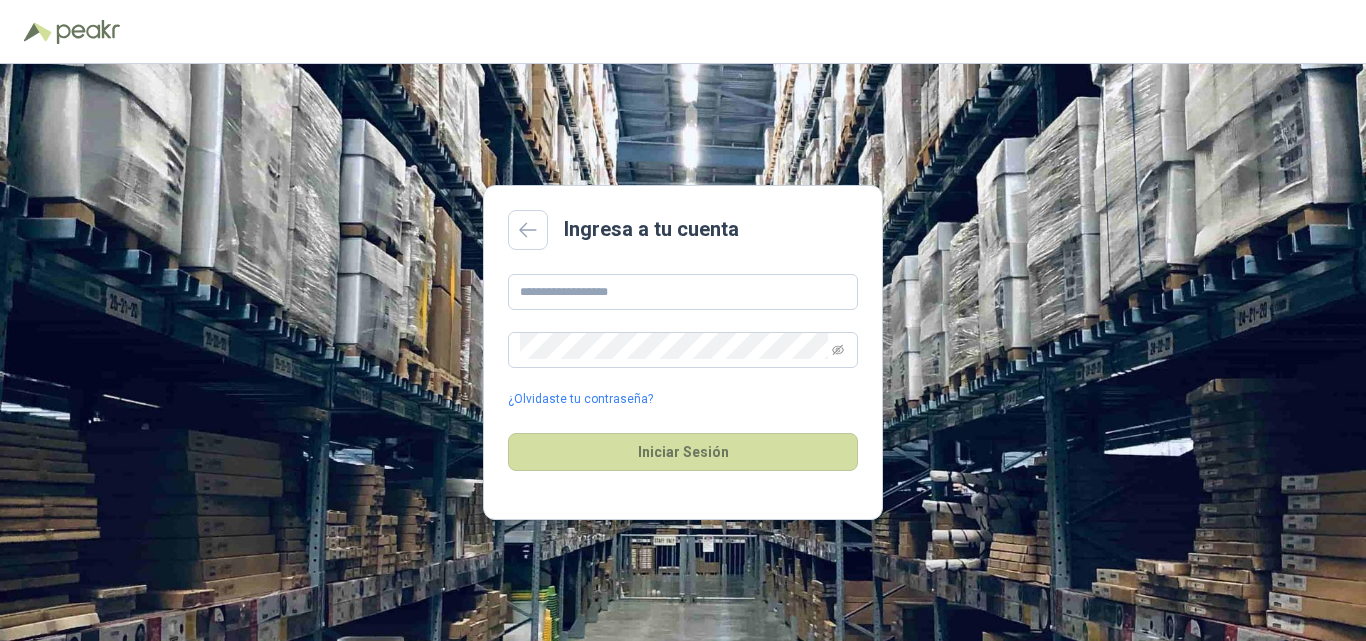 scroll, scrollTop: 0, scrollLeft: 0, axis: both 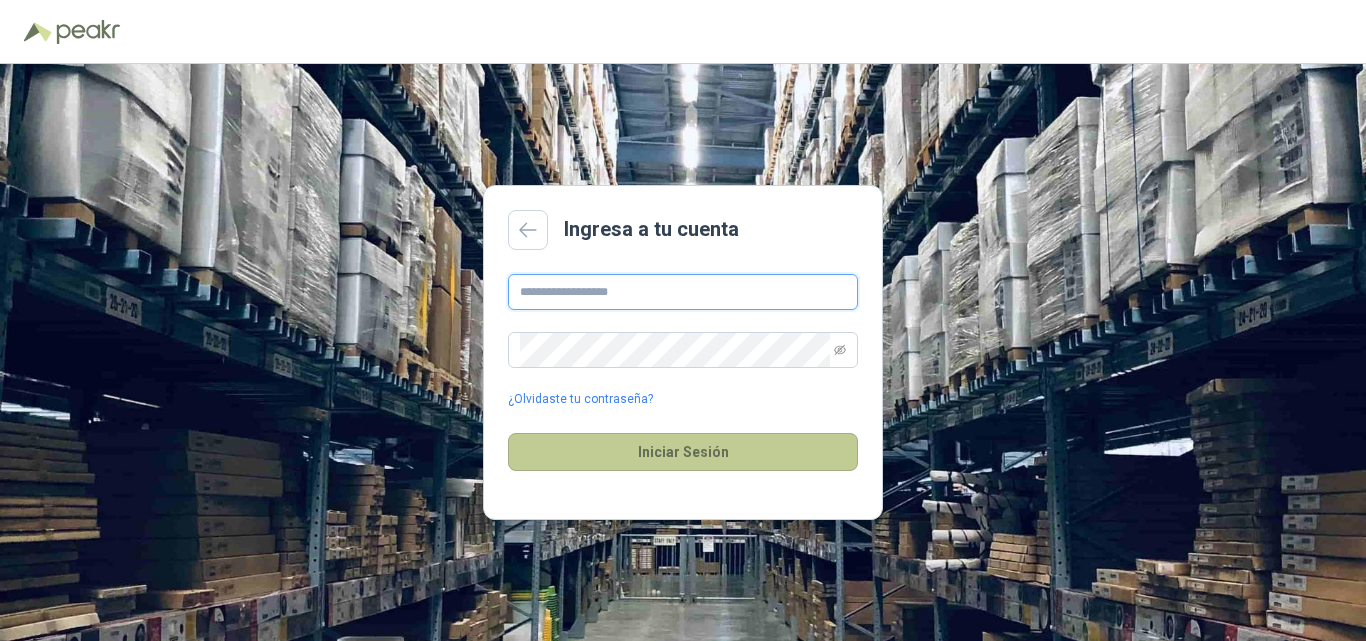 type on "**********" 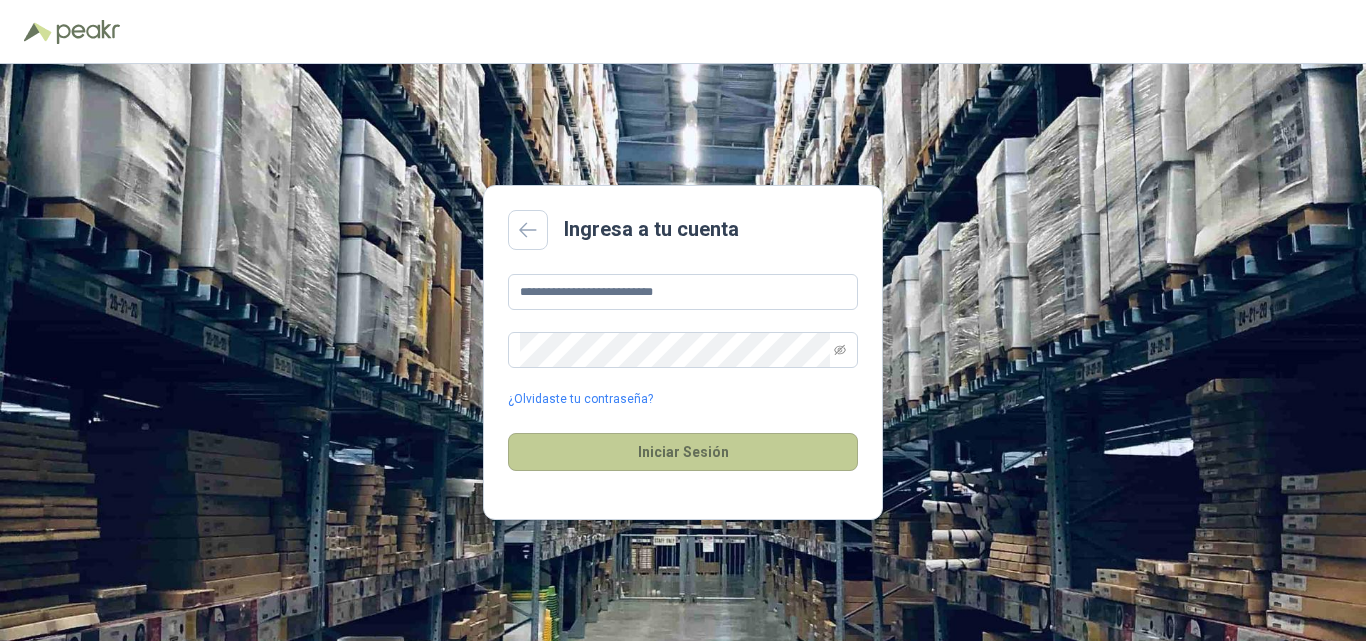 click on "Iniciar Sesión" at bounding box center [683, 452] 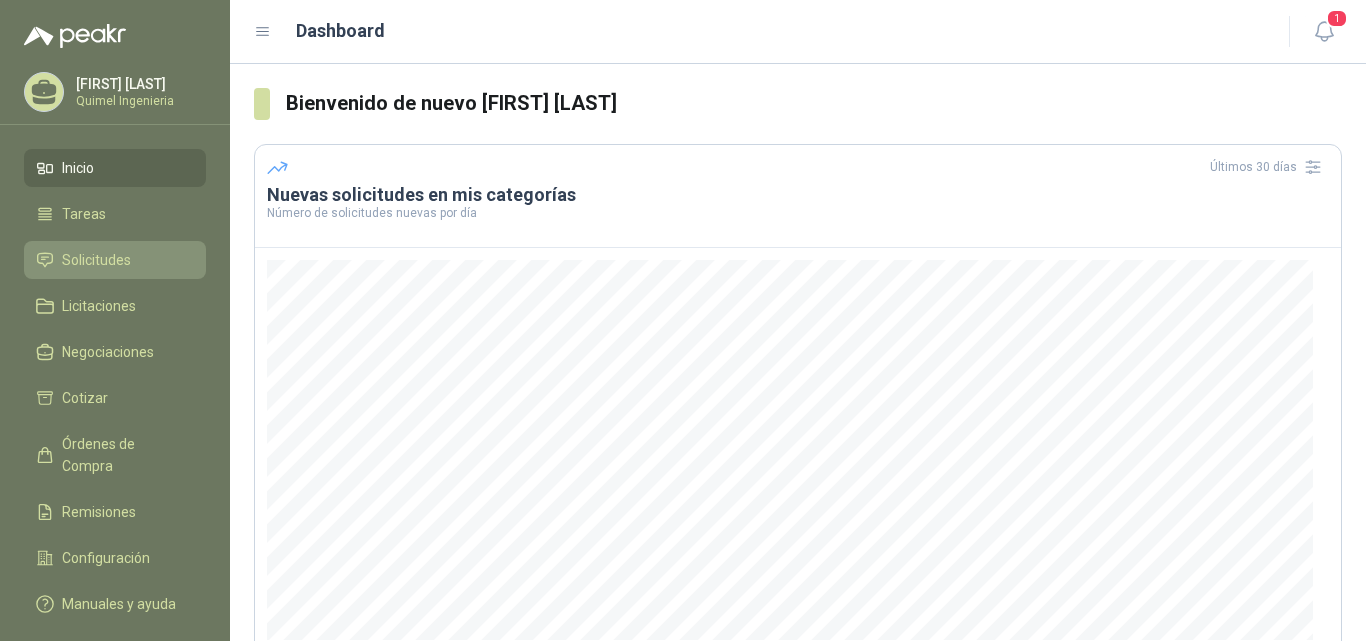 click on "Solicitudes" at bounding box center (96, 260) 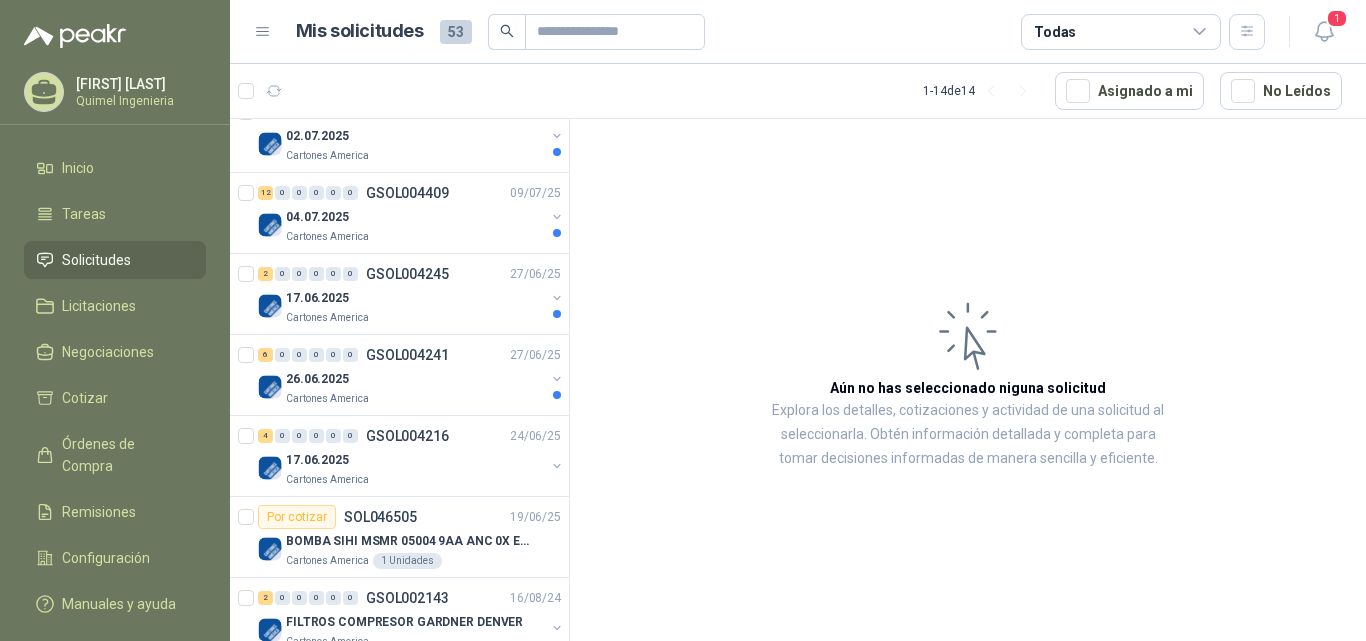 scroll, scrollTop: 300, scrollLeft: 0, axis: vertical 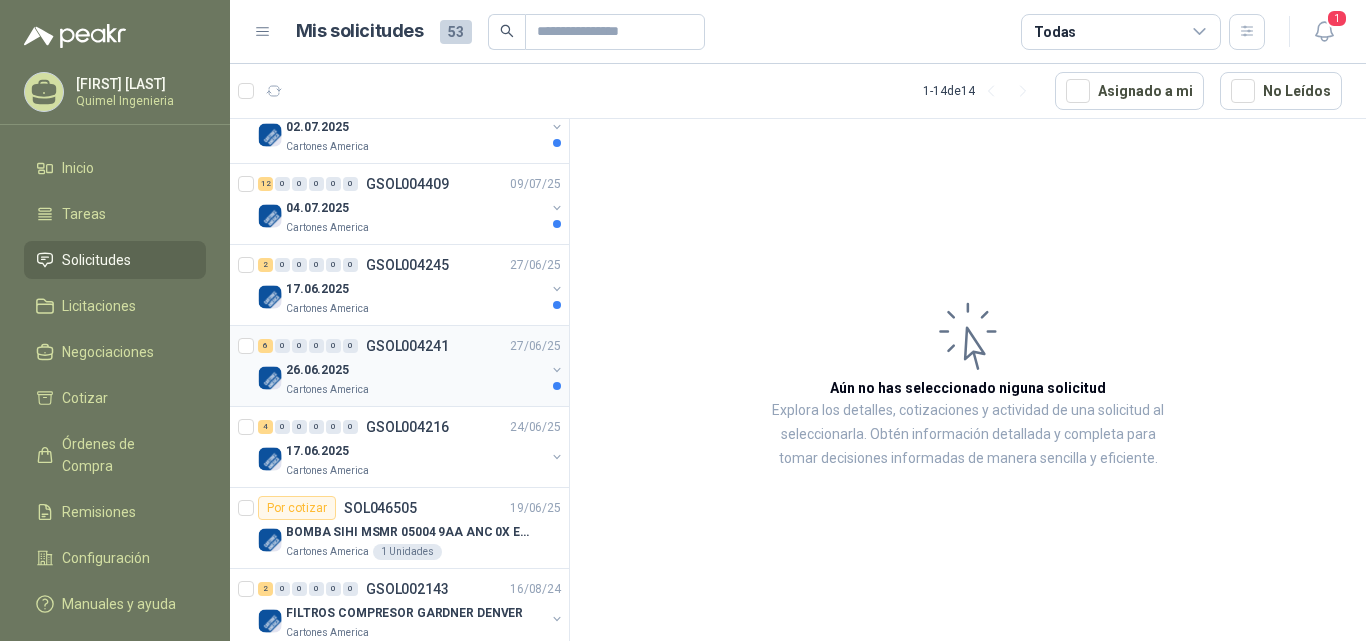 click on "26.06.2025" at bounding box center (415, 370) 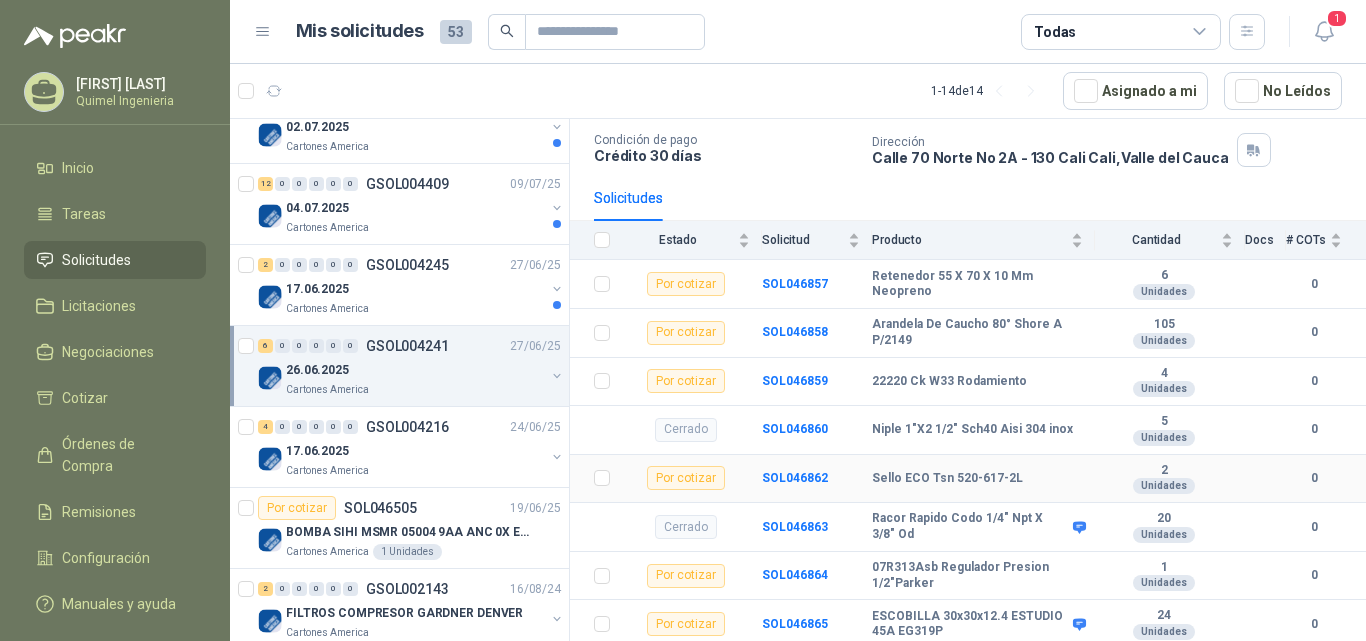 scroll, scrollTop: 127, scrollLeft: 0, axis: vertical 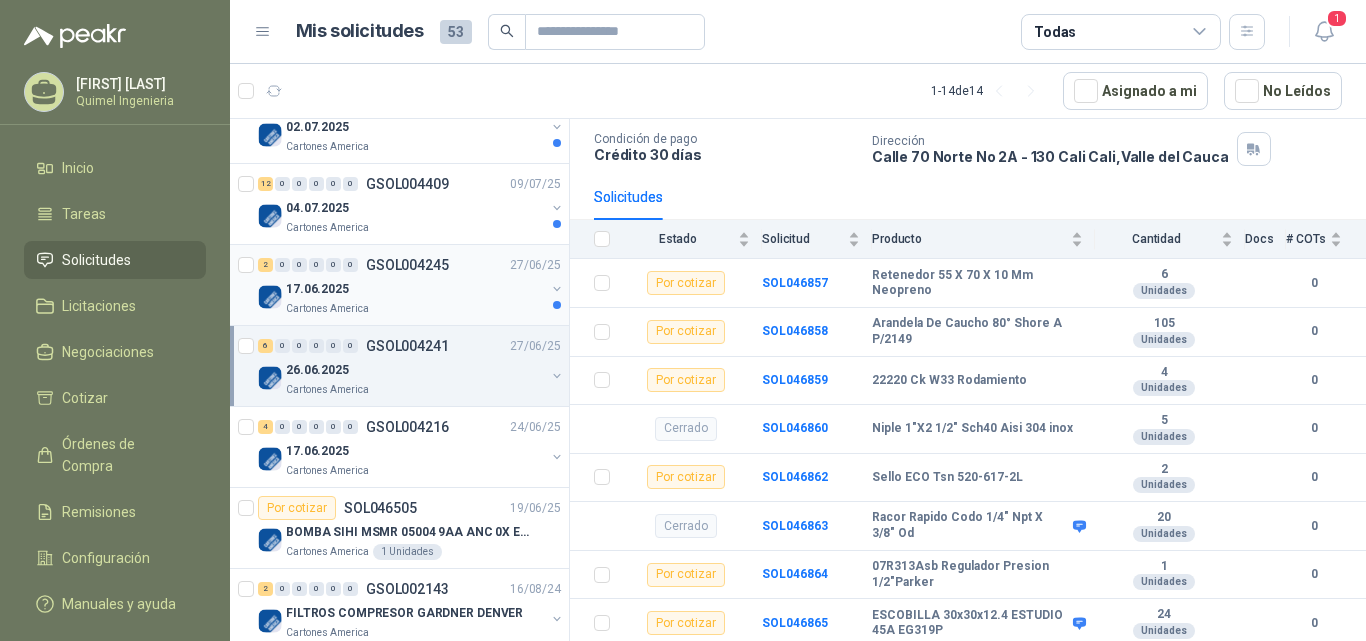 click on "GSOL004245" at bounding box center [407, 265] 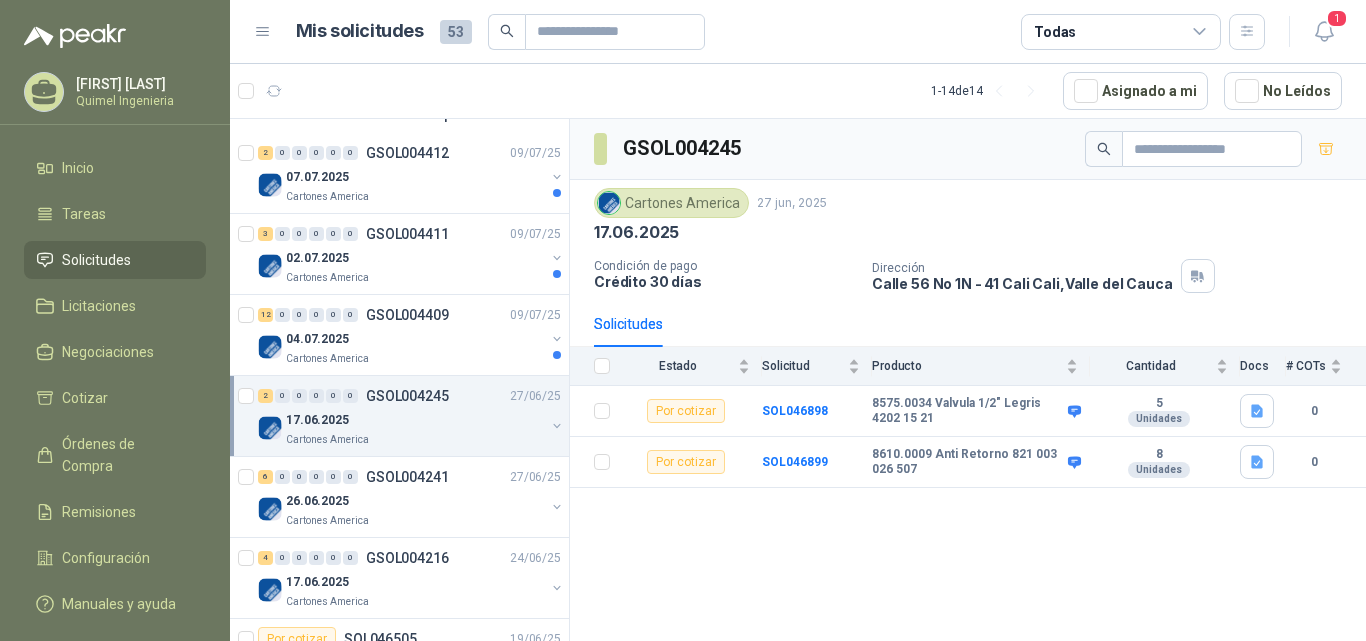 scroll, scrollTop: 100, scrollLeft: 0, axis: vertical 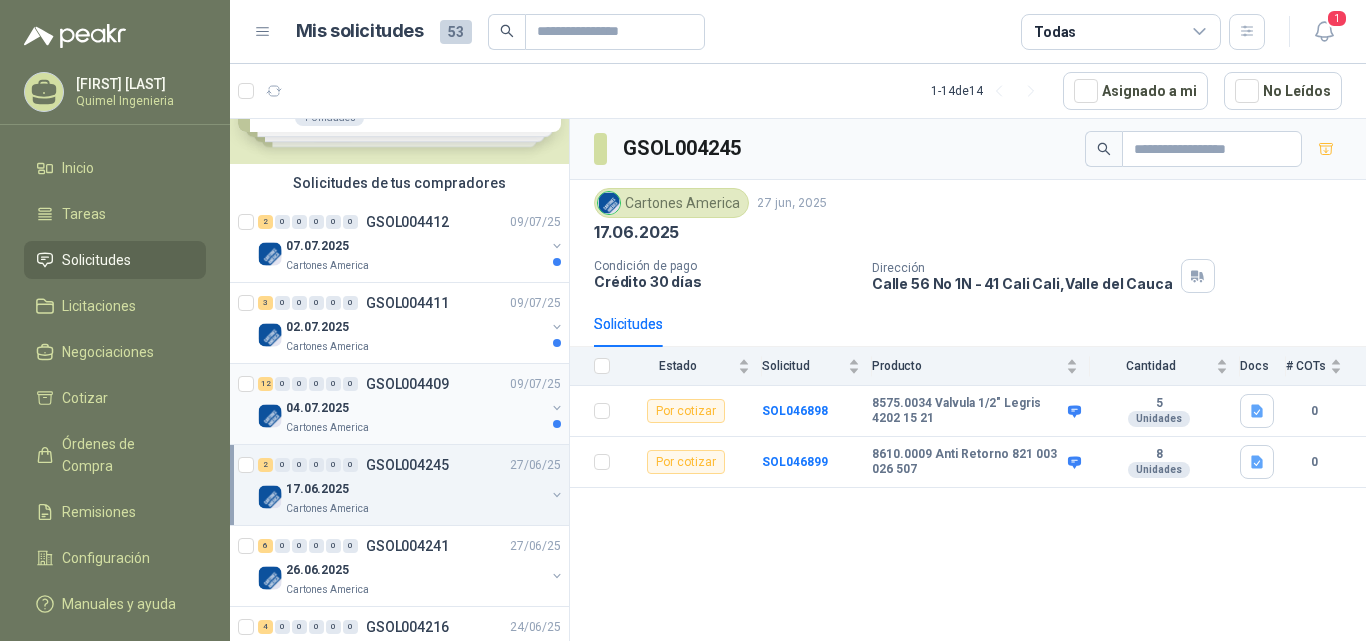 click on "04.07.2025" at bounding box center [415, 408] 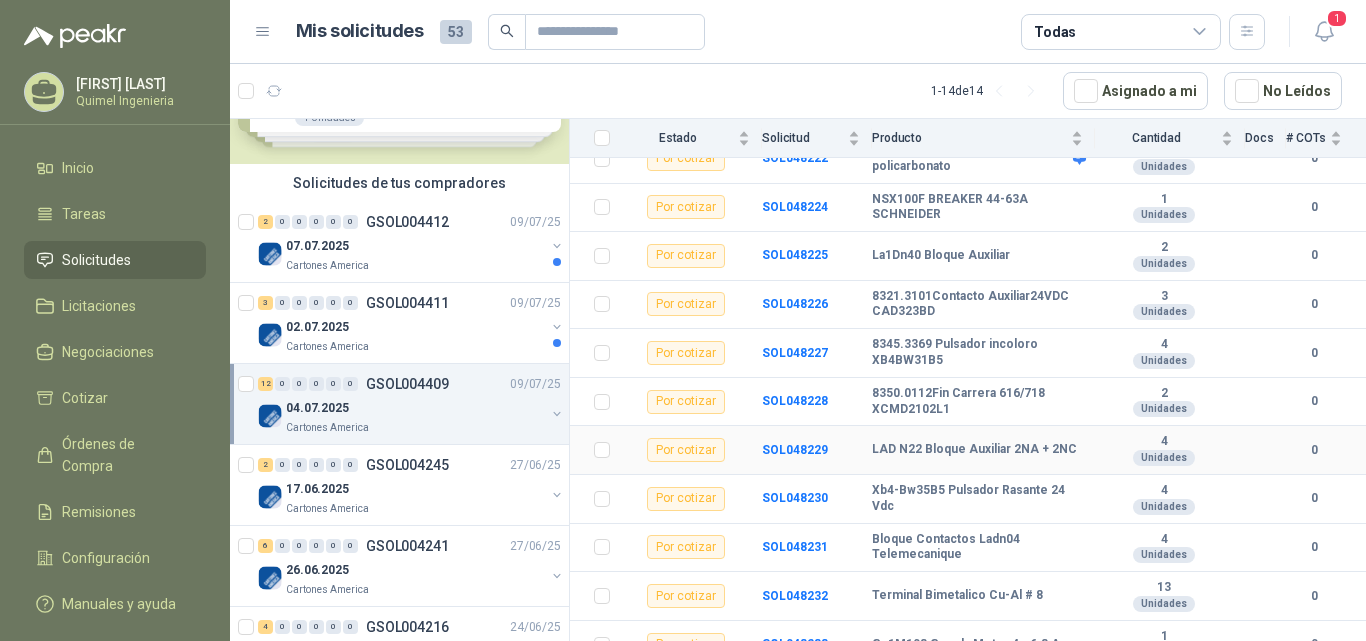 scroll, scrollTop: 321, scrollLeft: 0, axis: vertical 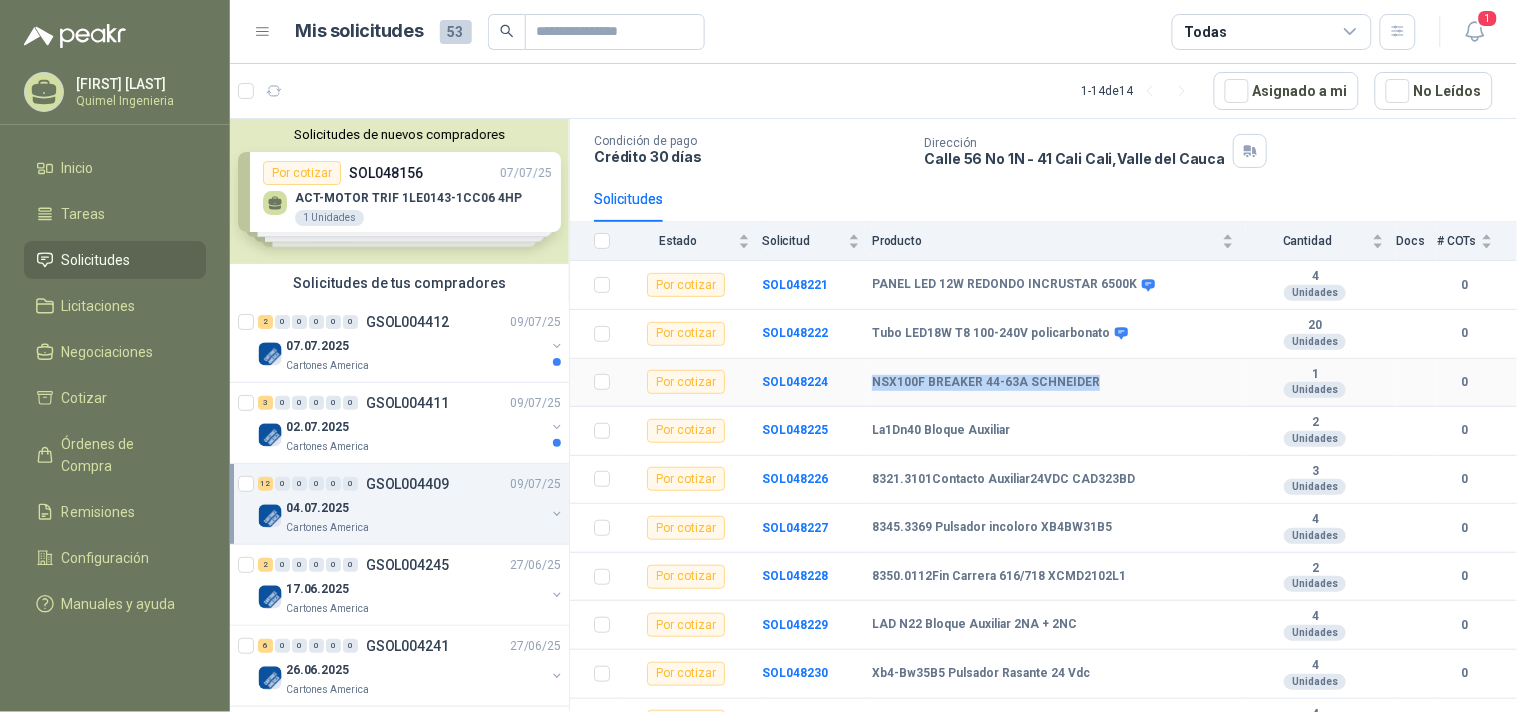 drag, startPoint x: 870, startPoint y: 384, endPoint x: 1092, endPoint y: 393, distance: 222.18236 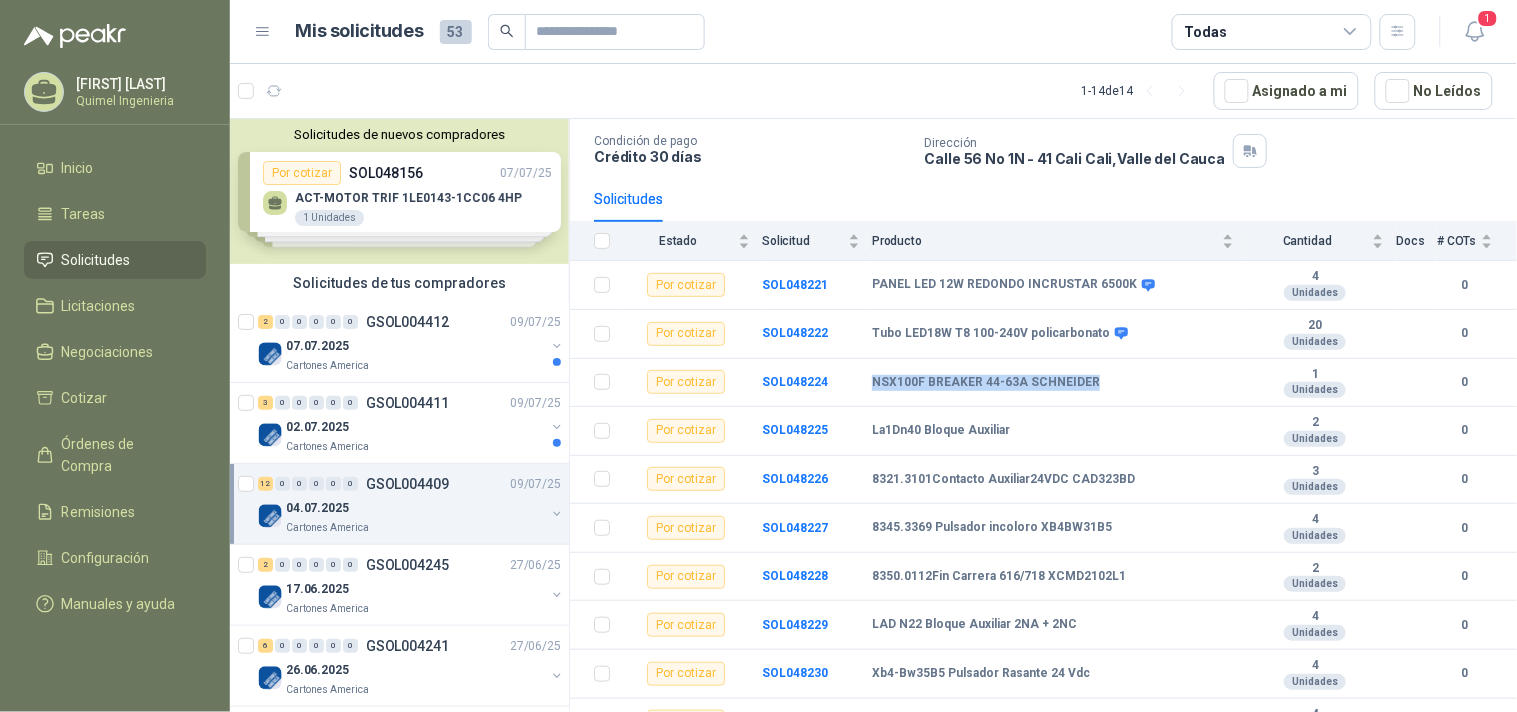 copy on "NSX100F BREAKER 44-63A SCHNEIDER" 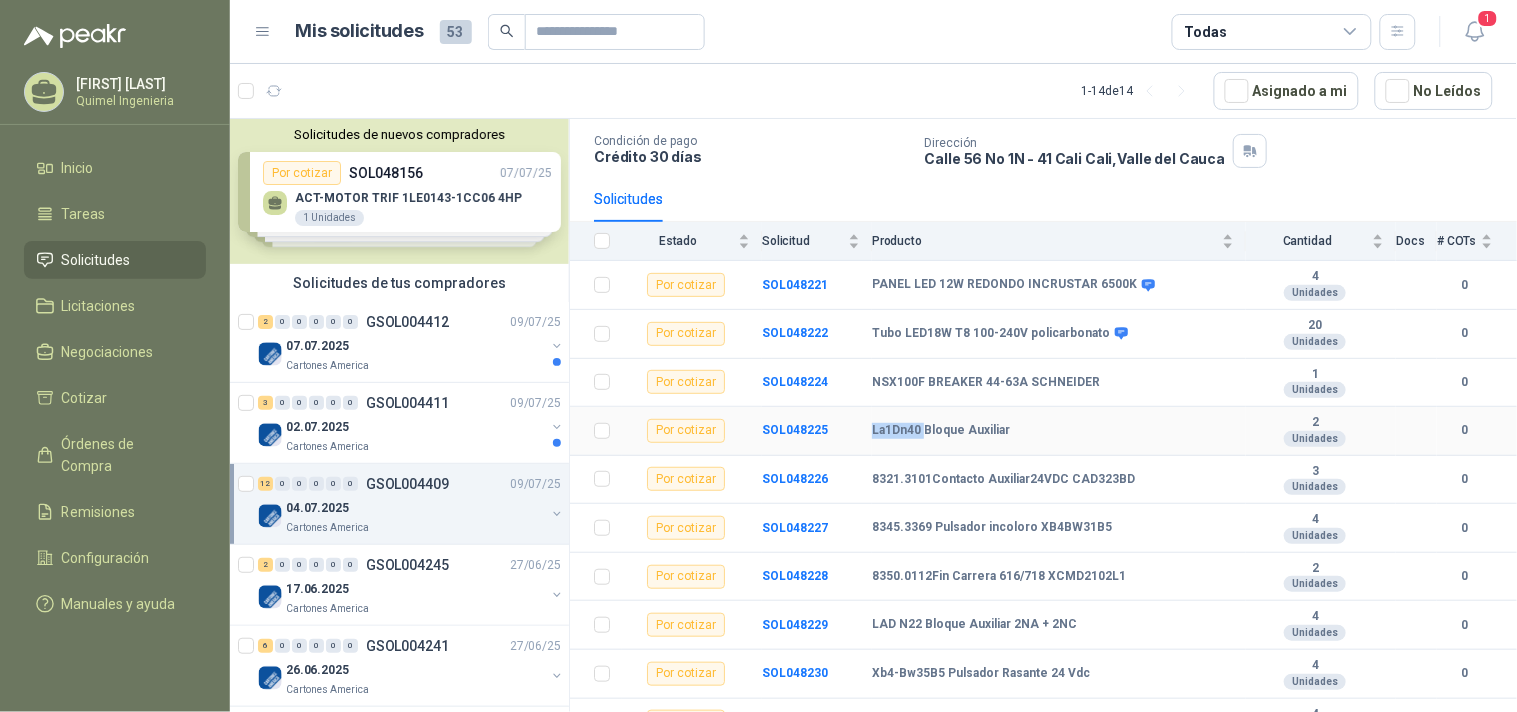 drag, startPoint x: 870, startPoint y: 433, endPoint x: 924, endPoint y: 430, distance: 54.08327 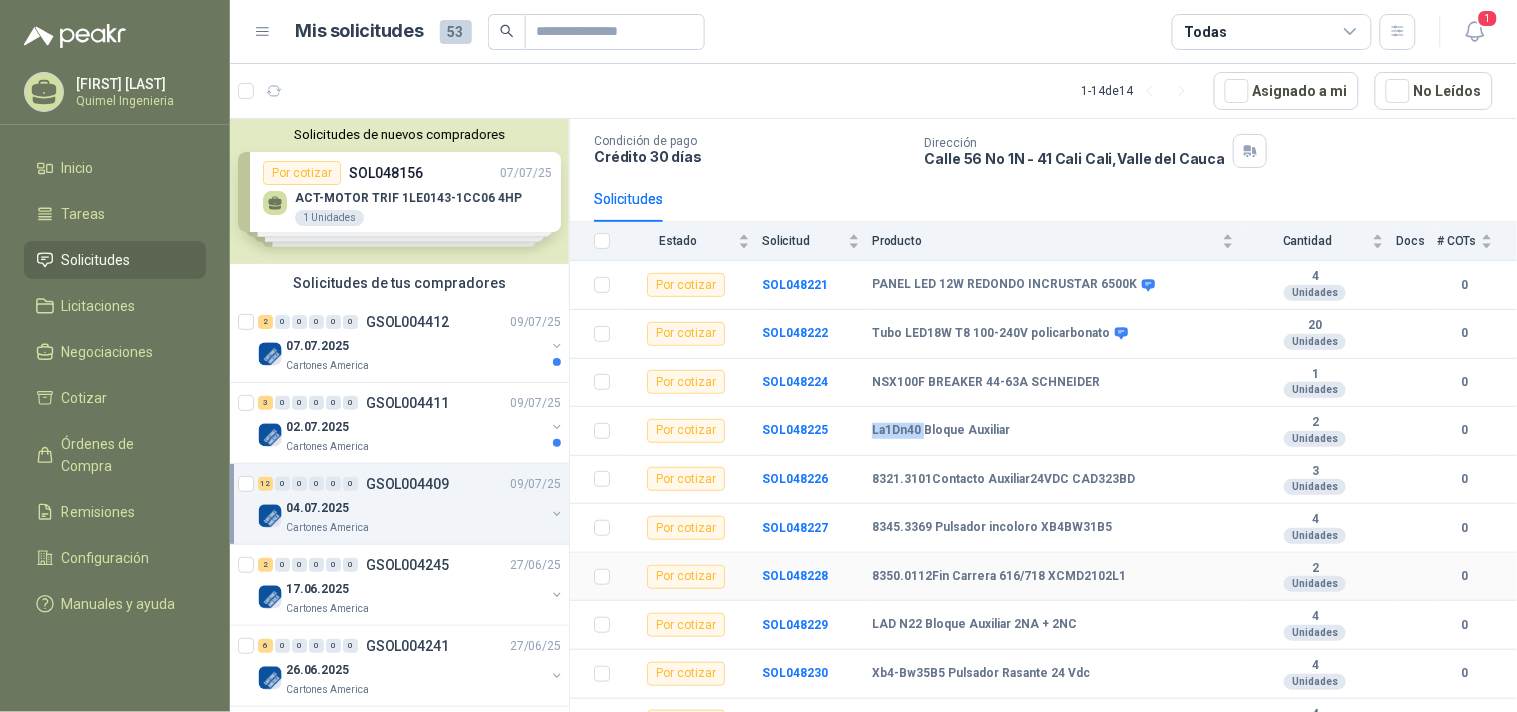 copy on "La1Dn40" 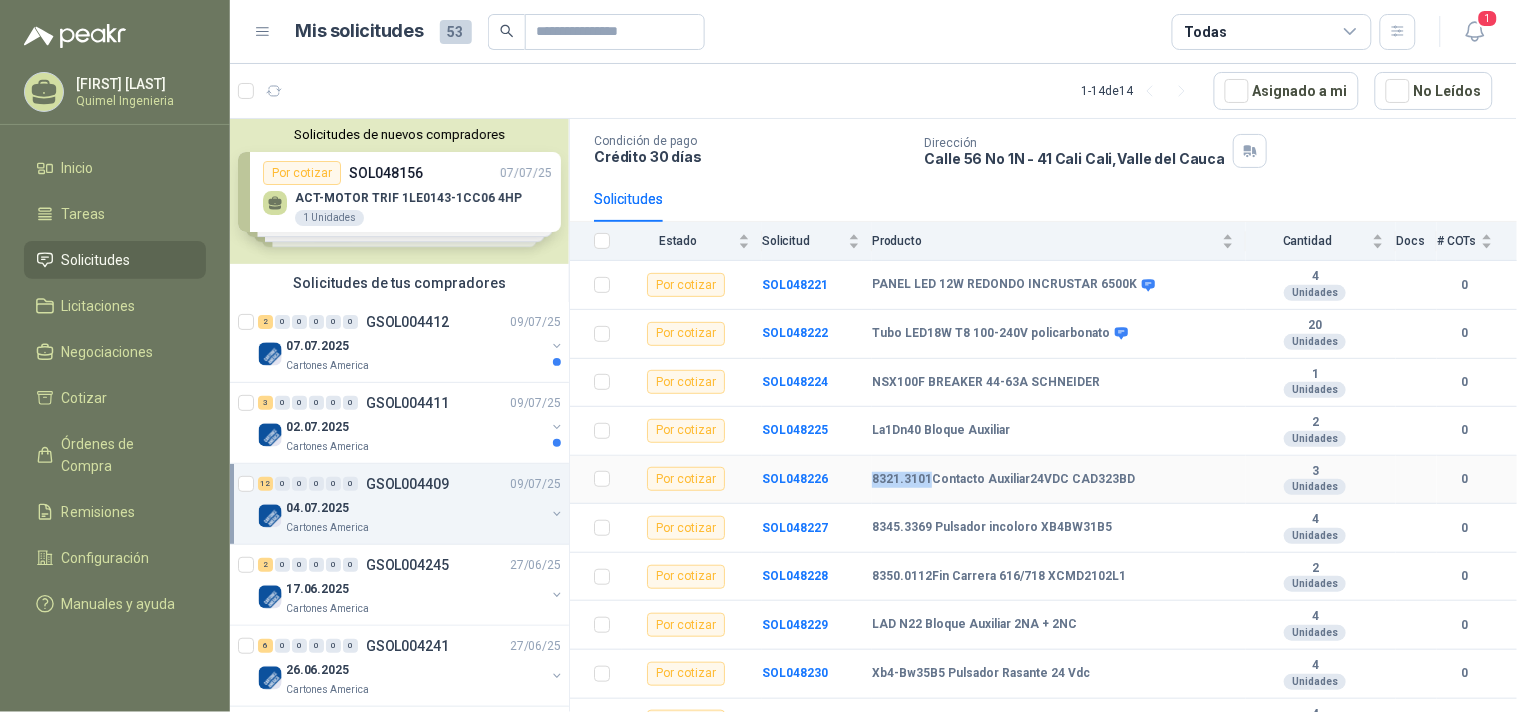 drag, startPoint x: 871, startPoint y: 486, endPoint x: 930, endPoint y: 487, distance: 59.008472 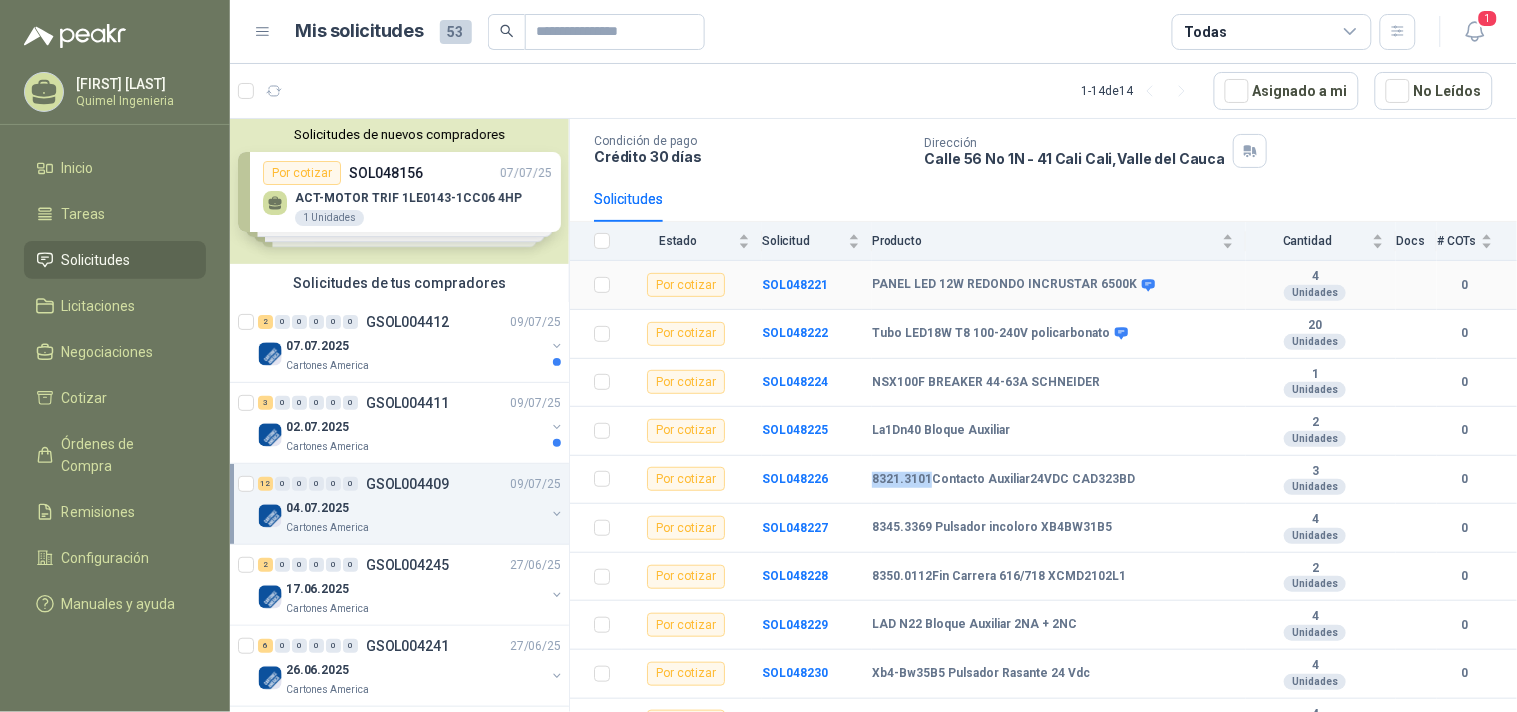 copy on "8321.3101" 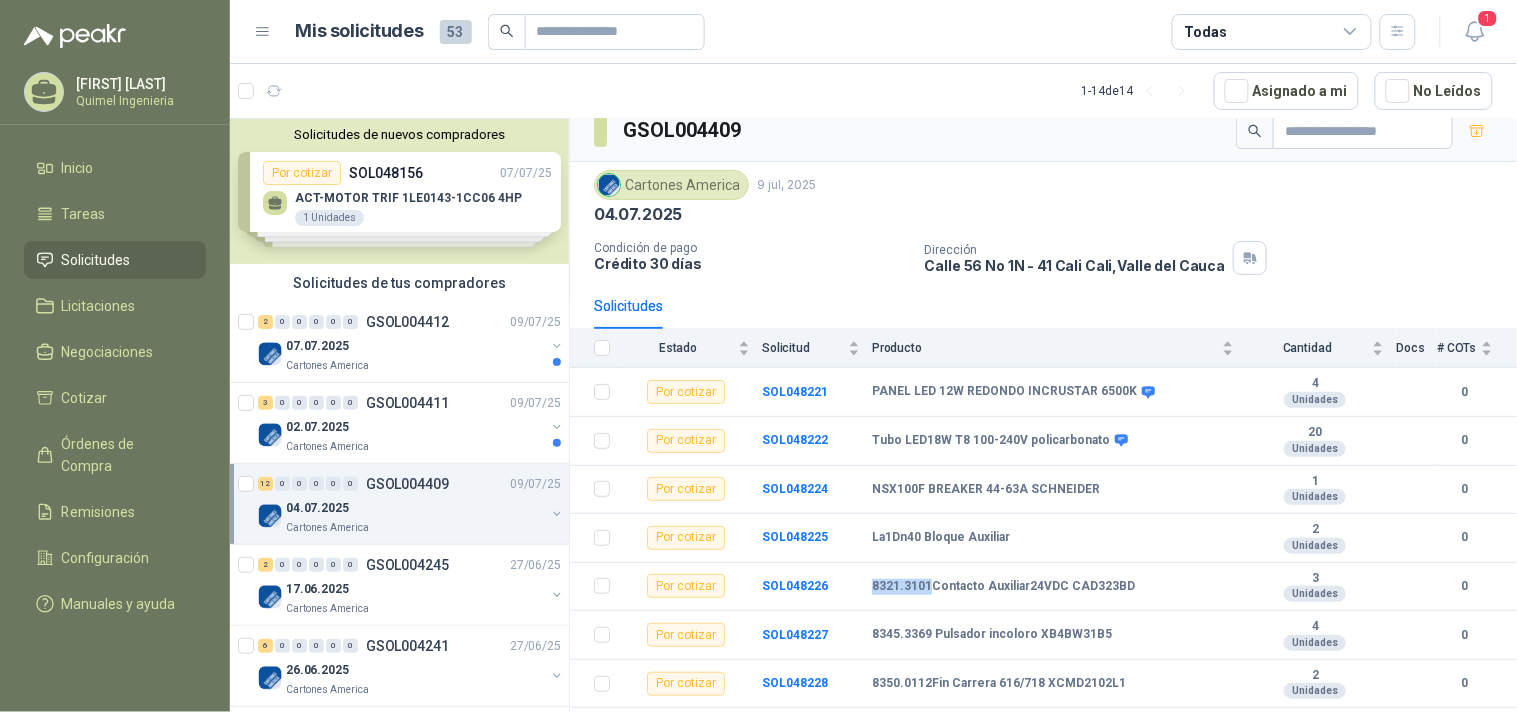 scroll, scrollTop: 0, scrollLeft: 0, axis: both 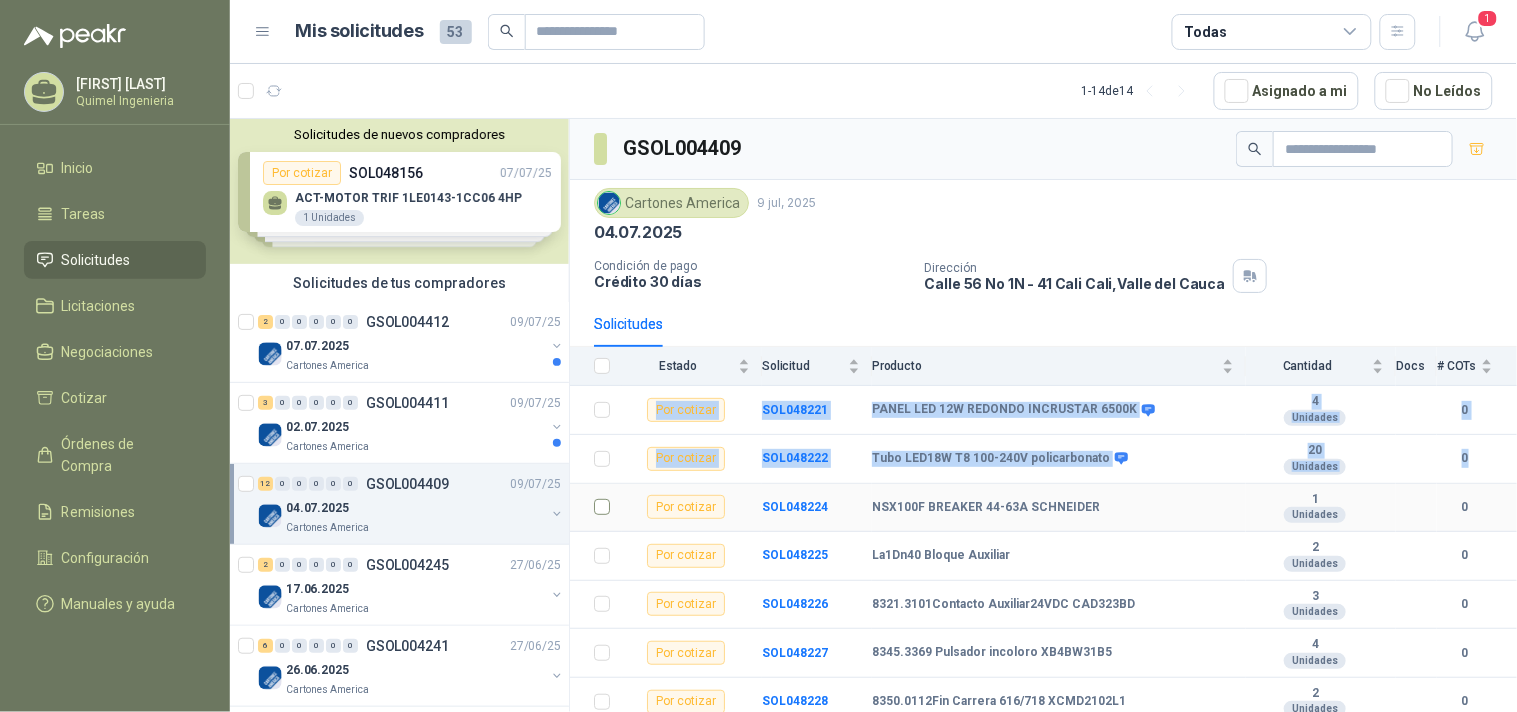 drag, startPoint x: 588, startPoint y: 411, endPoint x: 618, endPoint y: 485, distance: 79.84986 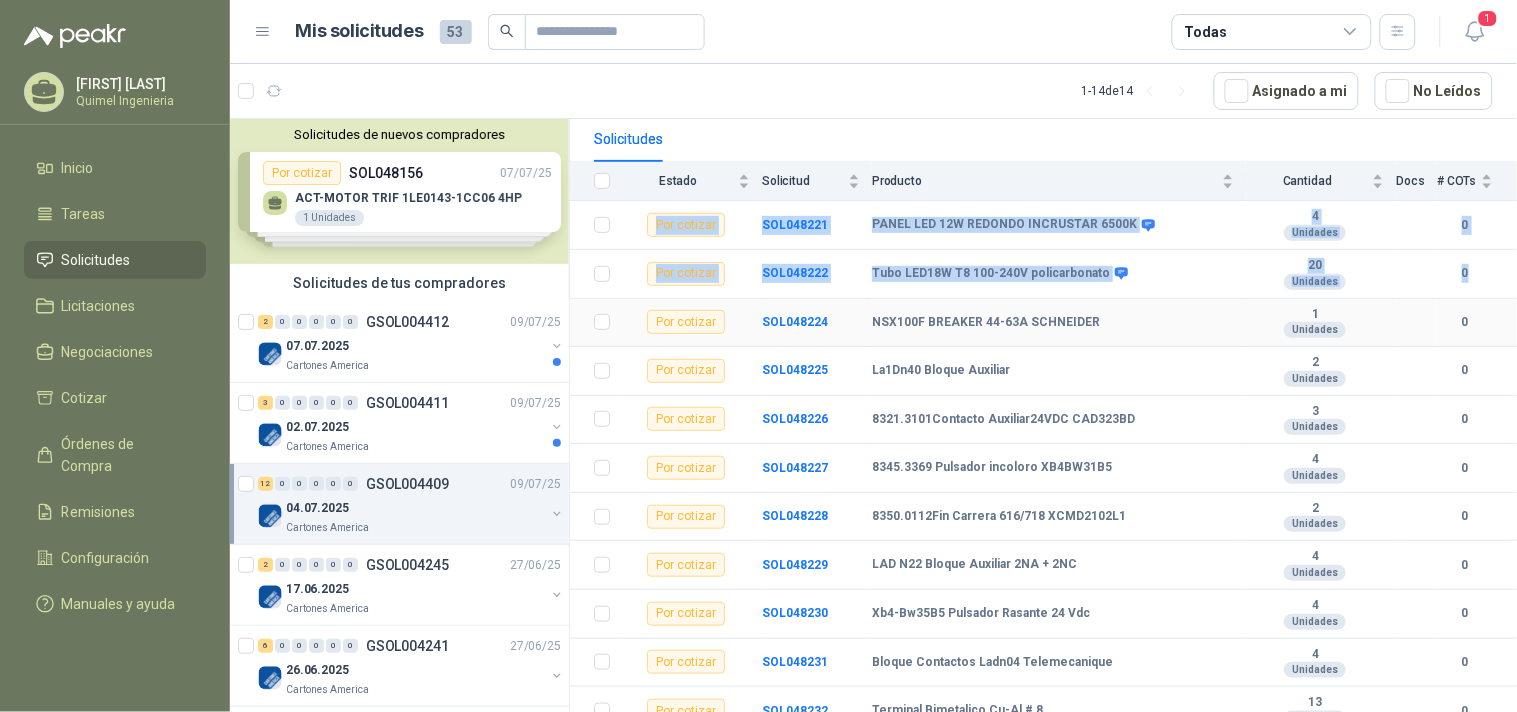 scroll, scrollTop: 222, scrollLeft: 0, axis: vertical 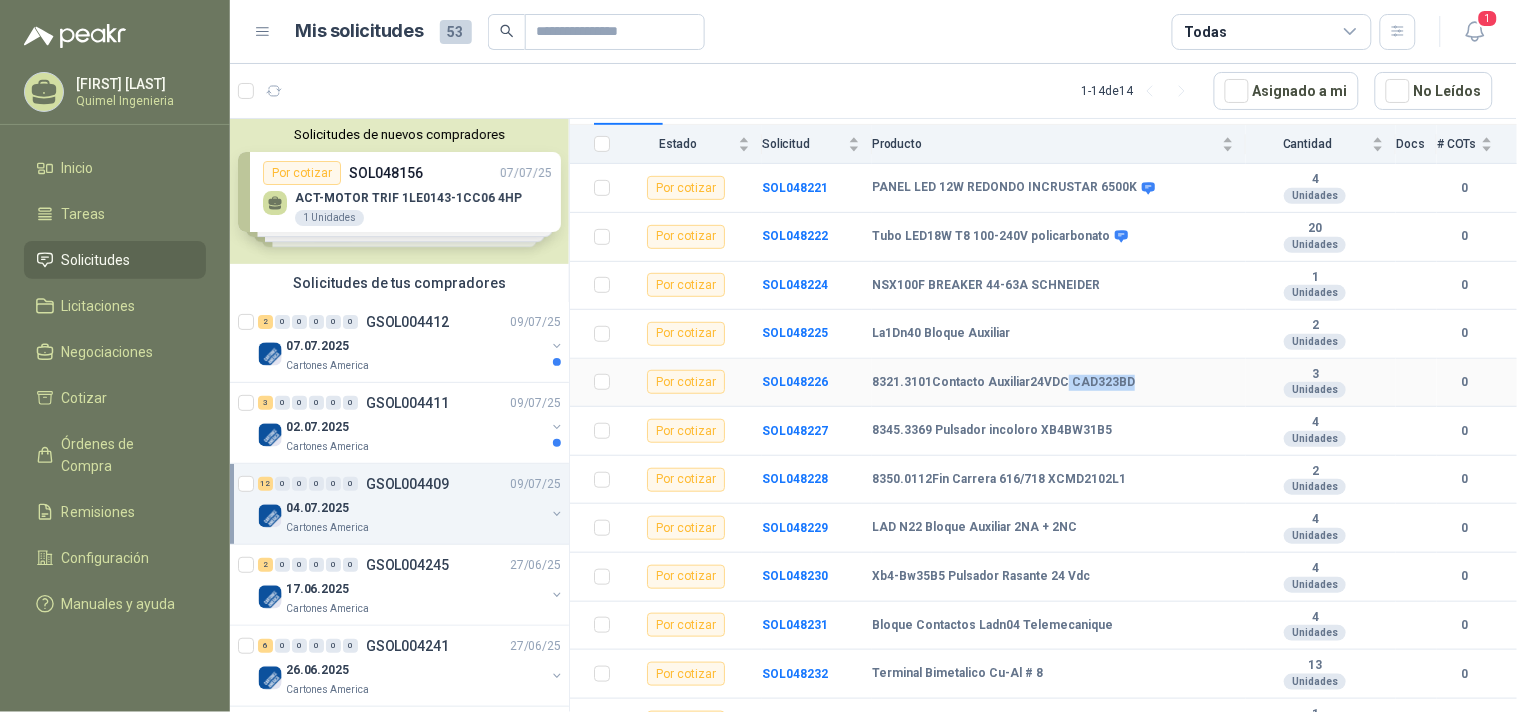 drag, startPoint x: 1127, startPoint y: 382, endPoint x: 1061, endPoint y: 400, distance: 68.41052 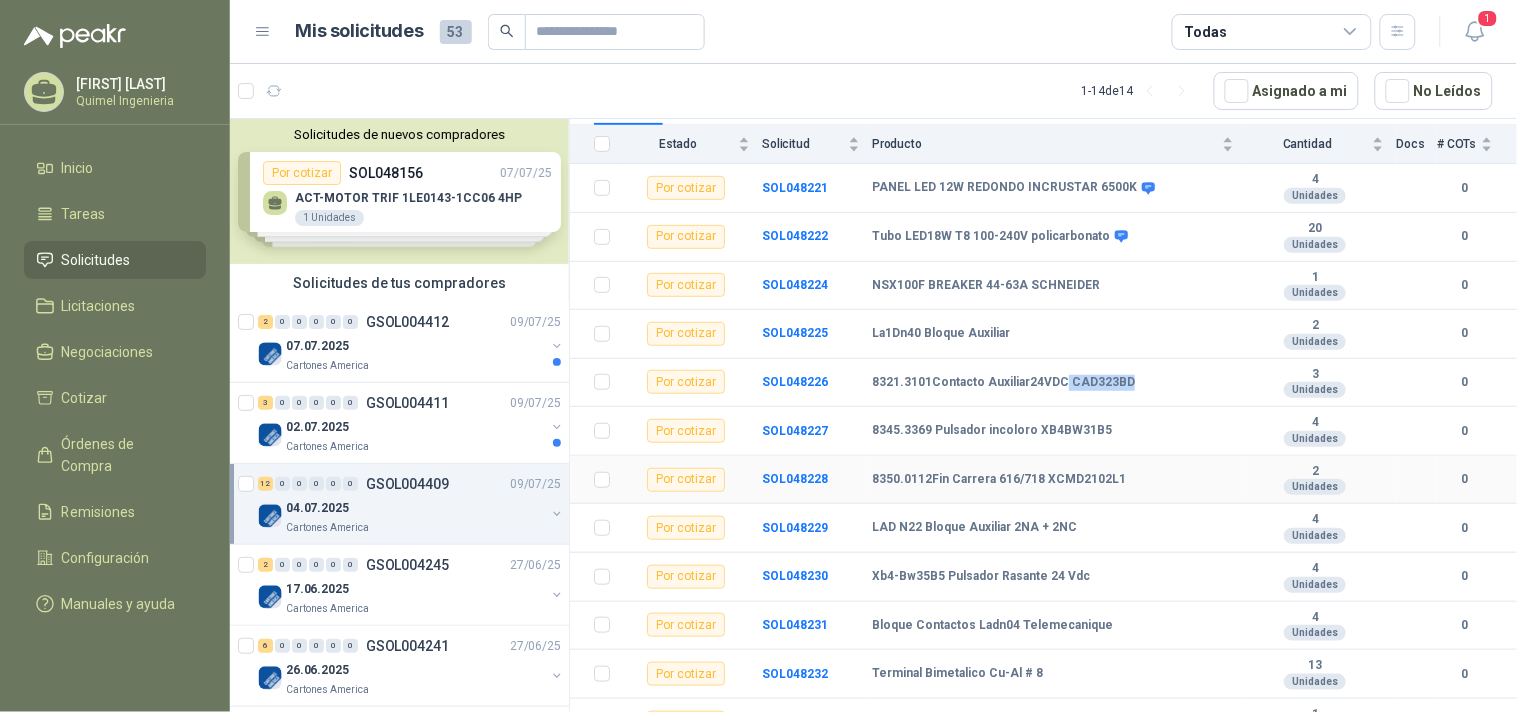 copy on "CAD323BD" 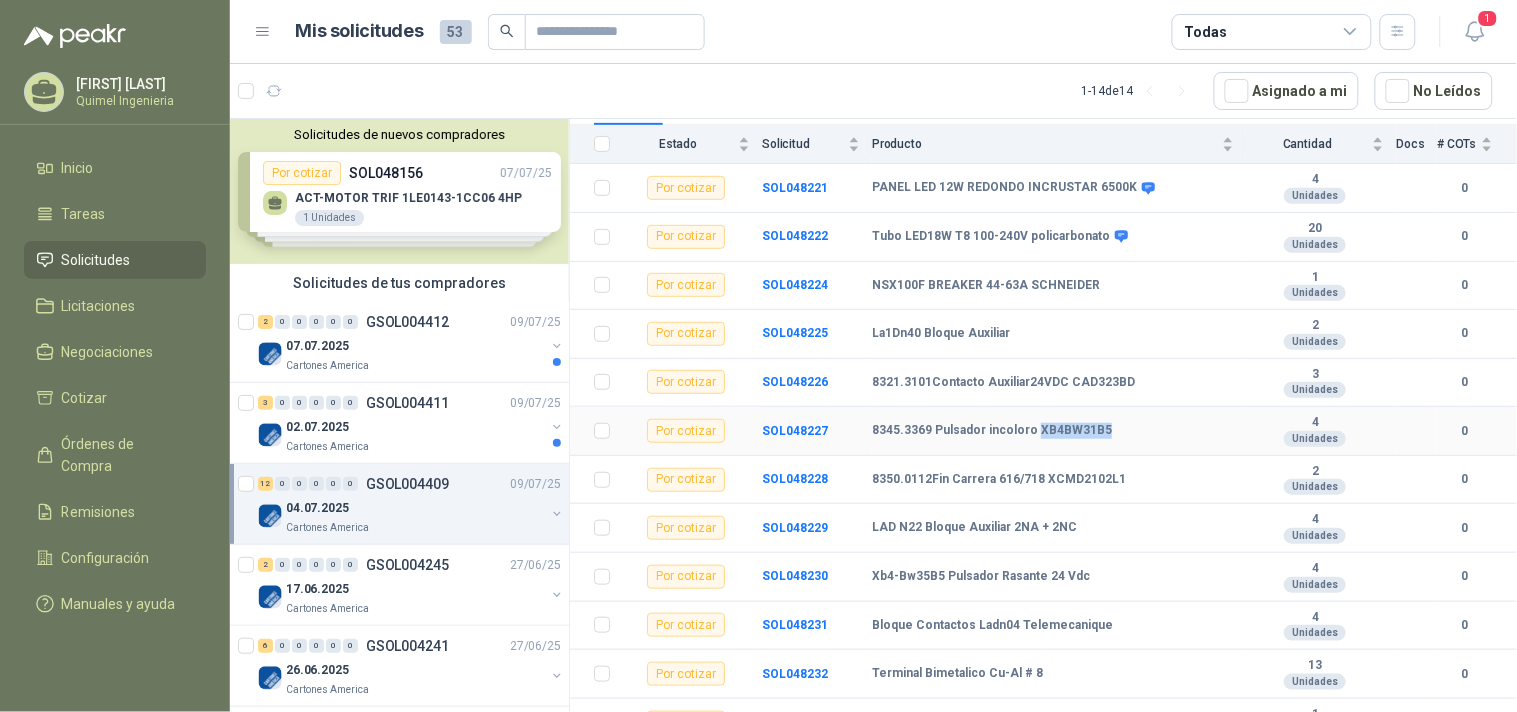 drag, startPoint x: 1105, startPoint y: 432, endPoint x: 1030, endPoint y: 441, distance: 75.53807 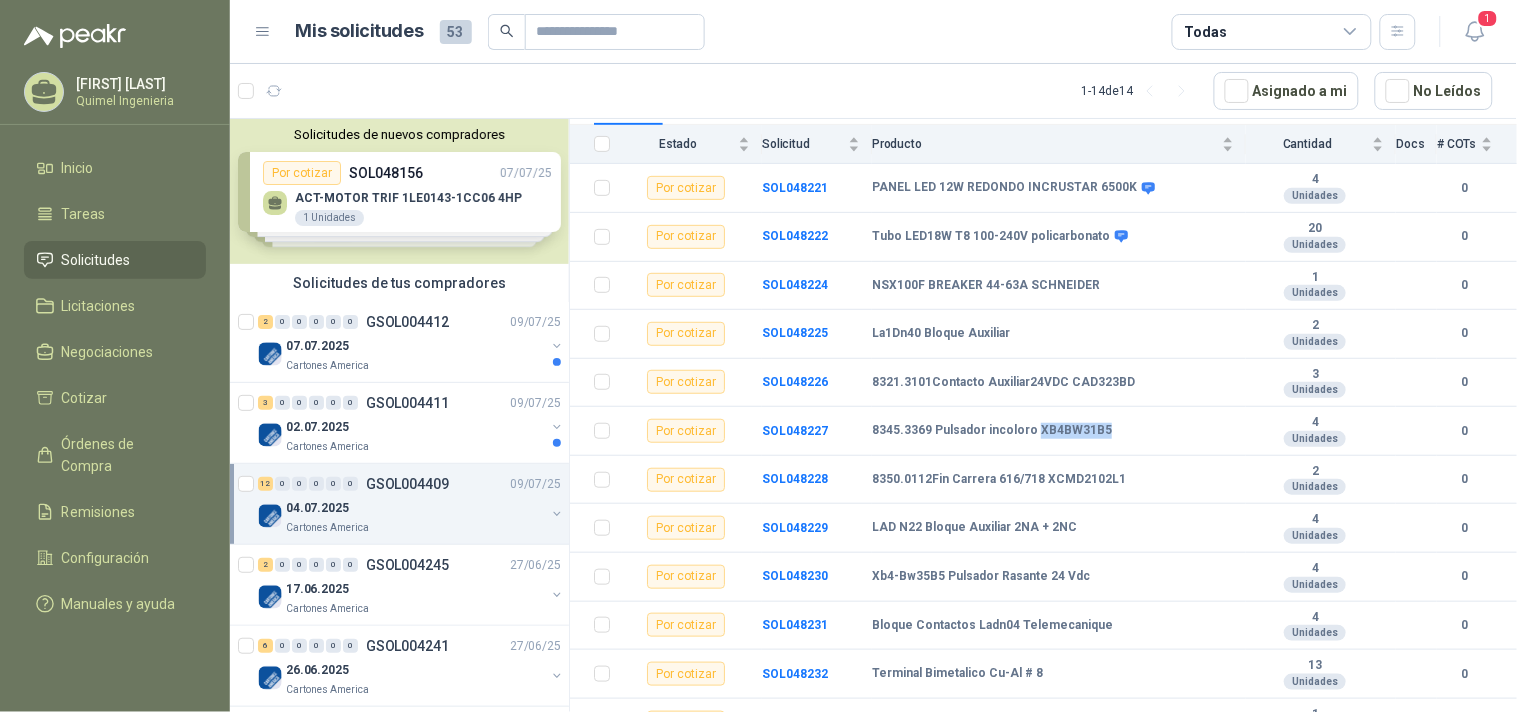 copy on "XB4BW31B5" 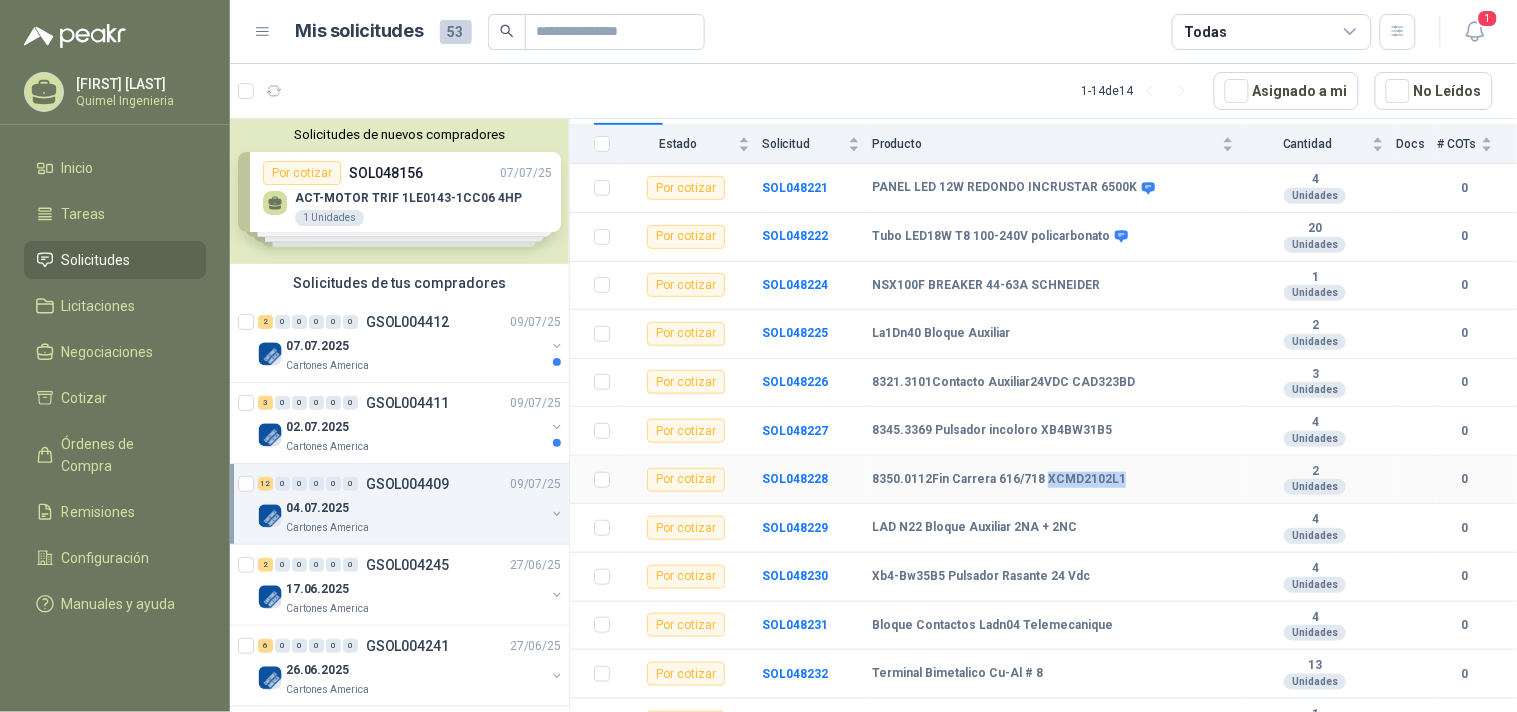 drag, startPoint x: 1117, startPoint y: 482, endPoint x: 1044, endPoint y: 497, distance: 74.52516 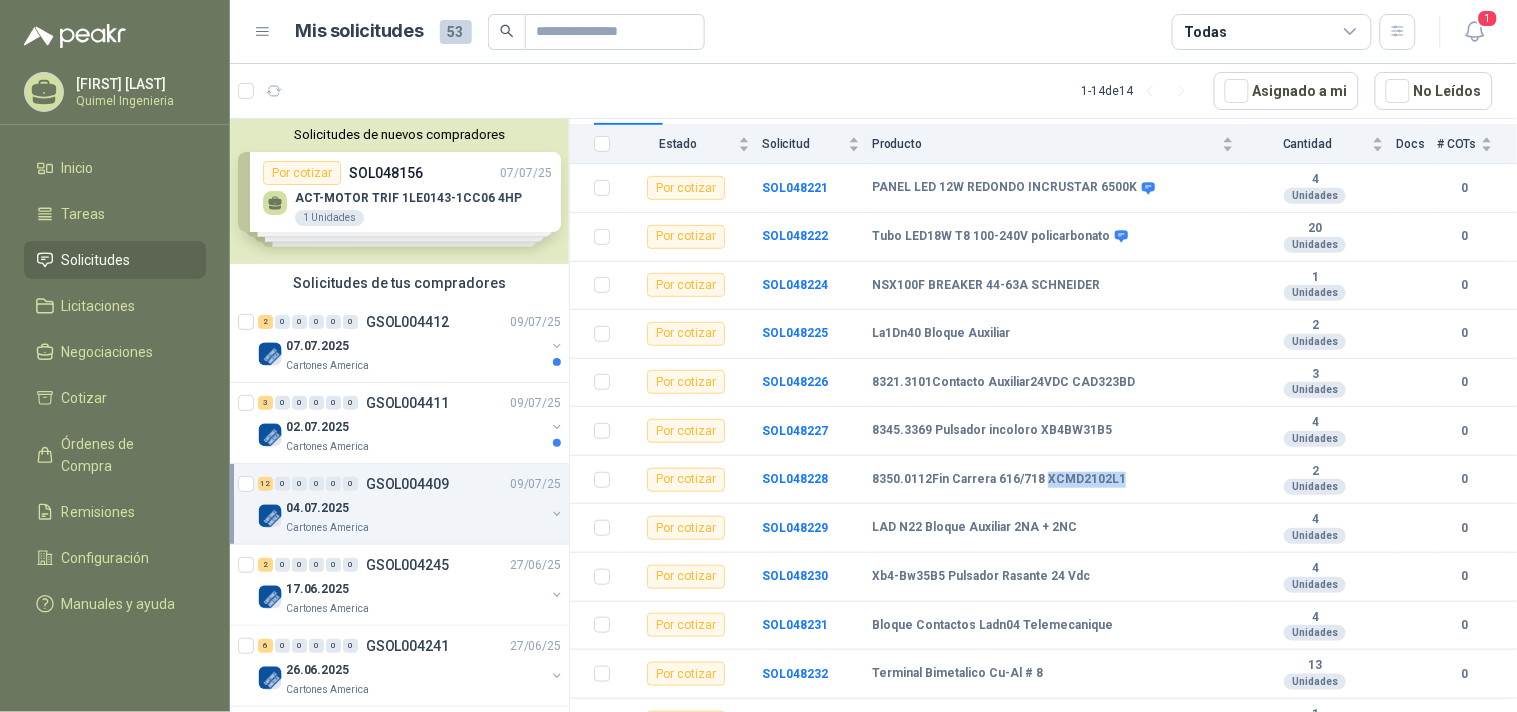 copy on "XCMD2102L1" 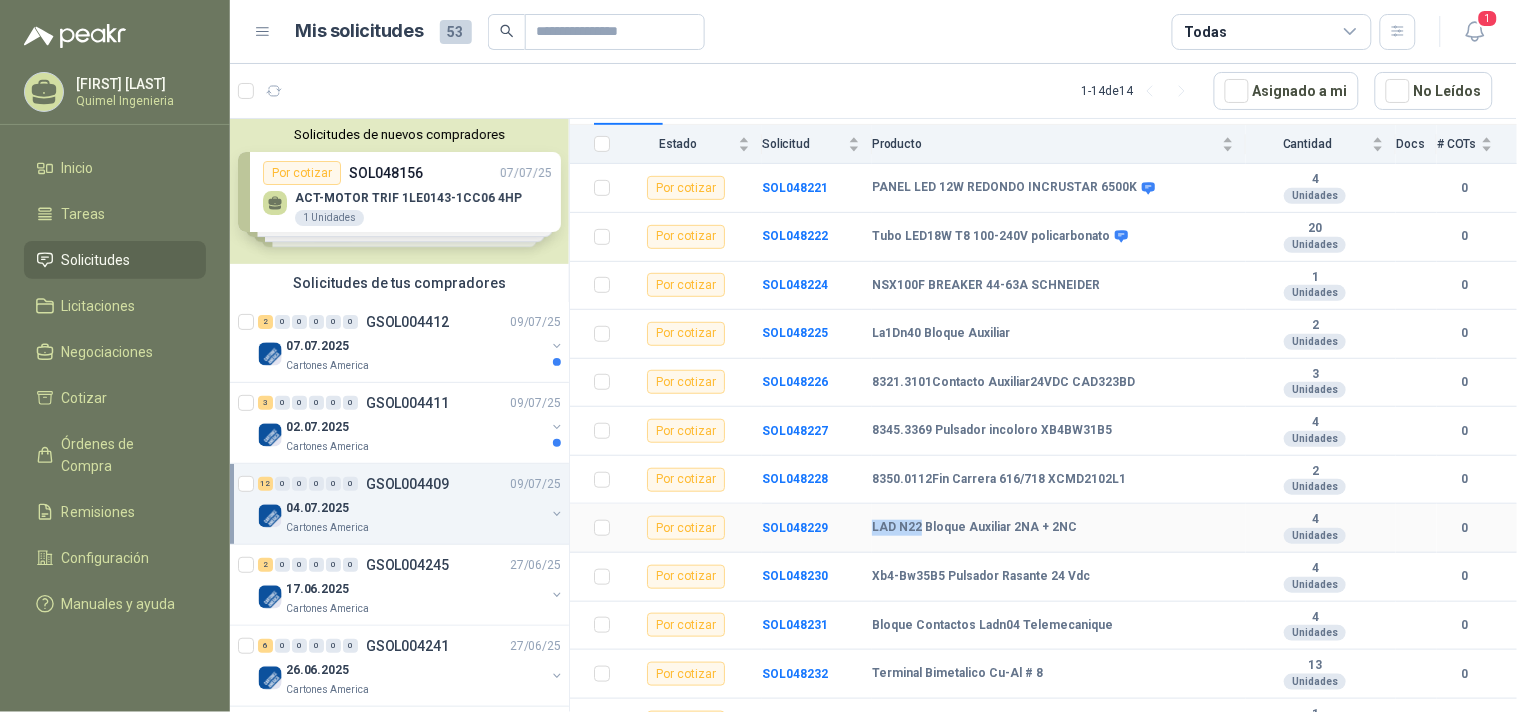 drag, startPoint x: 867, startPoint y: 533, endPoint x: 918, endPoint y: 532, distance: 51.009804 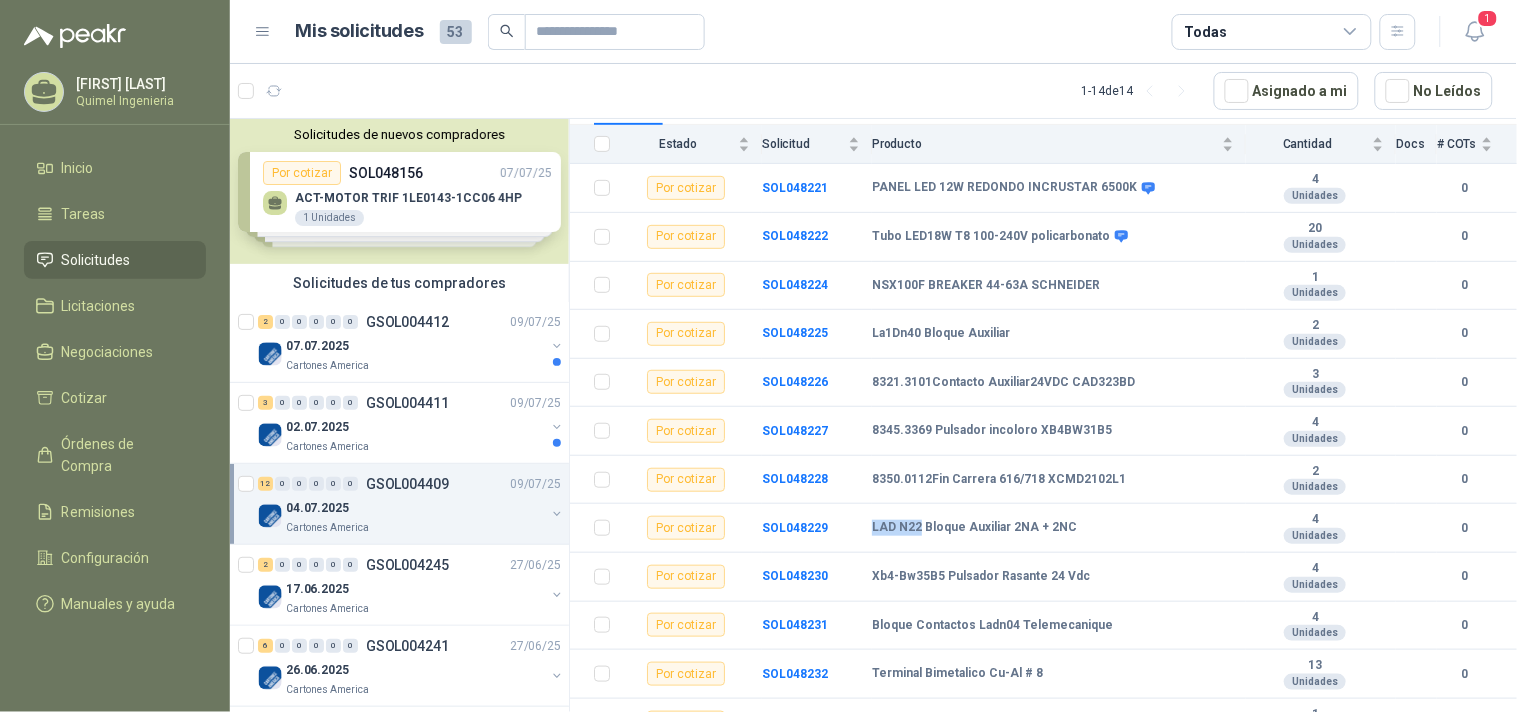 copy on "LAD N22" 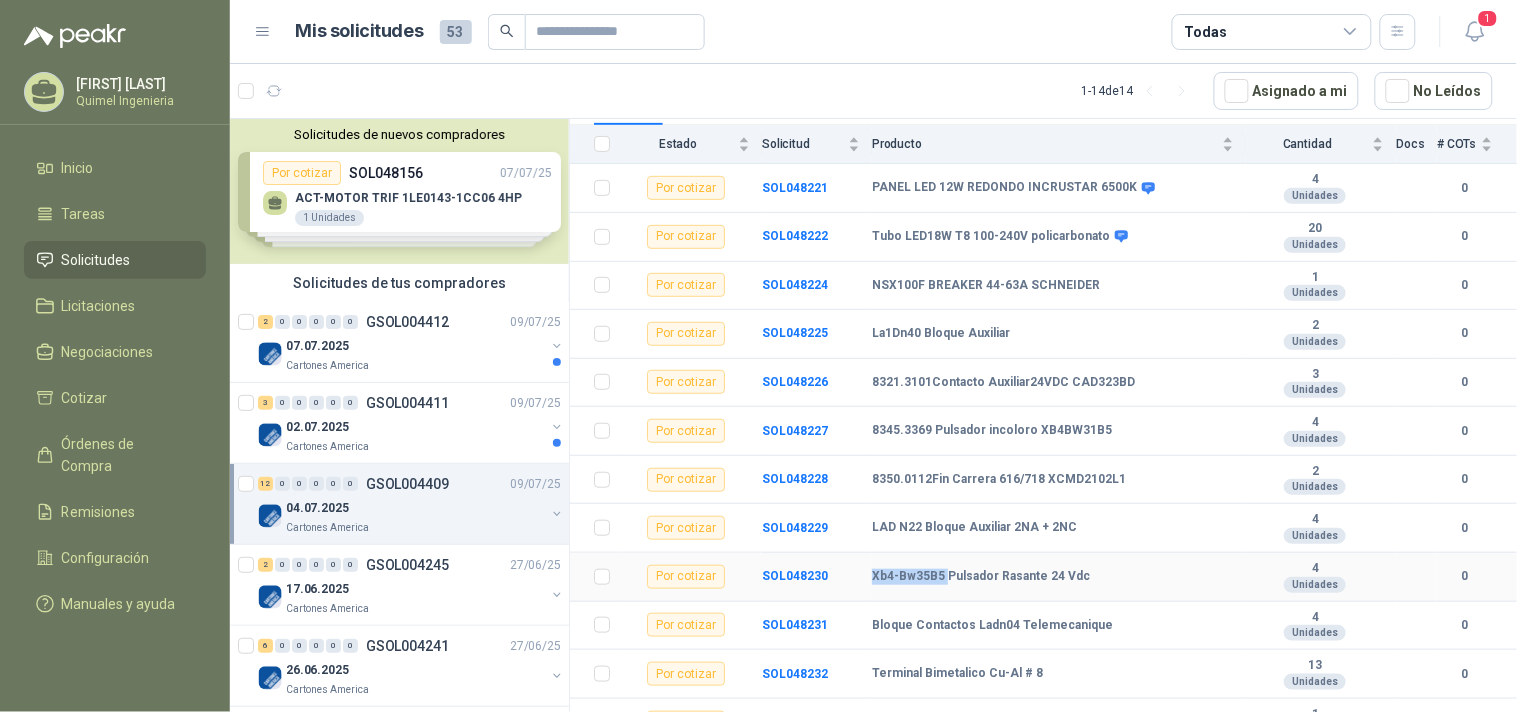 drag, startPoint x: 871, startPoint y: 578, endPoint x: 945, endPoint y: 572, distance: 74.24284 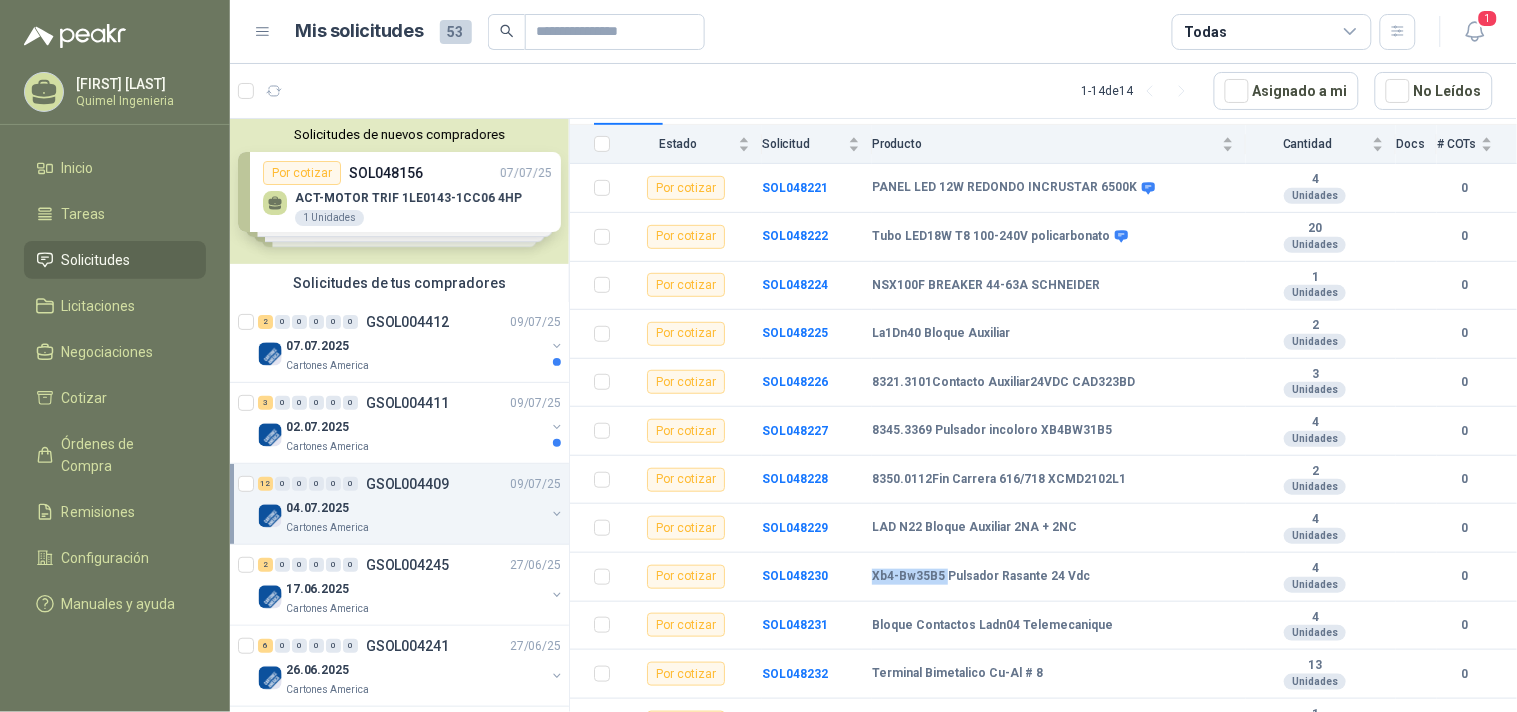 copy on "Xb4-Bw35B5" 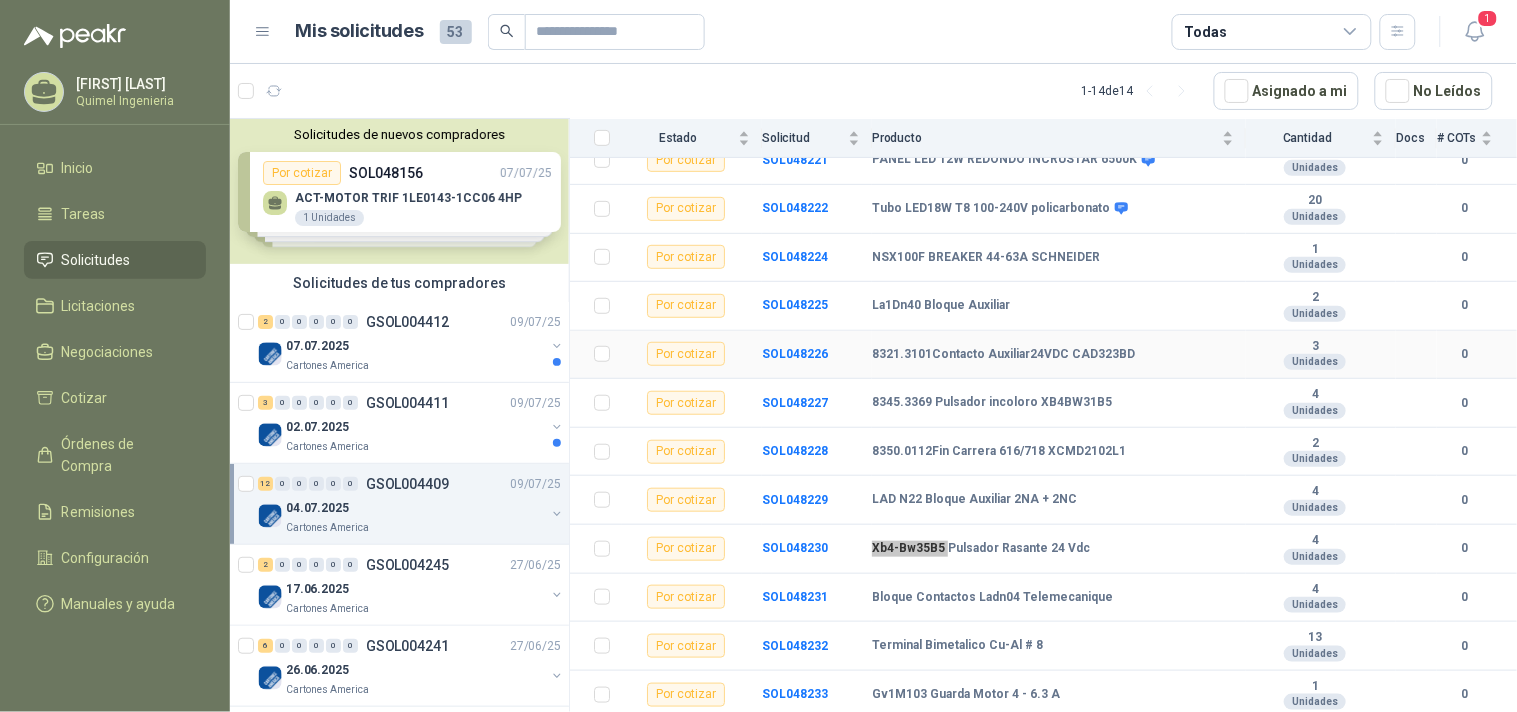 scroll, scrollTop: 255, scrollLeft: 0, axis: vertical 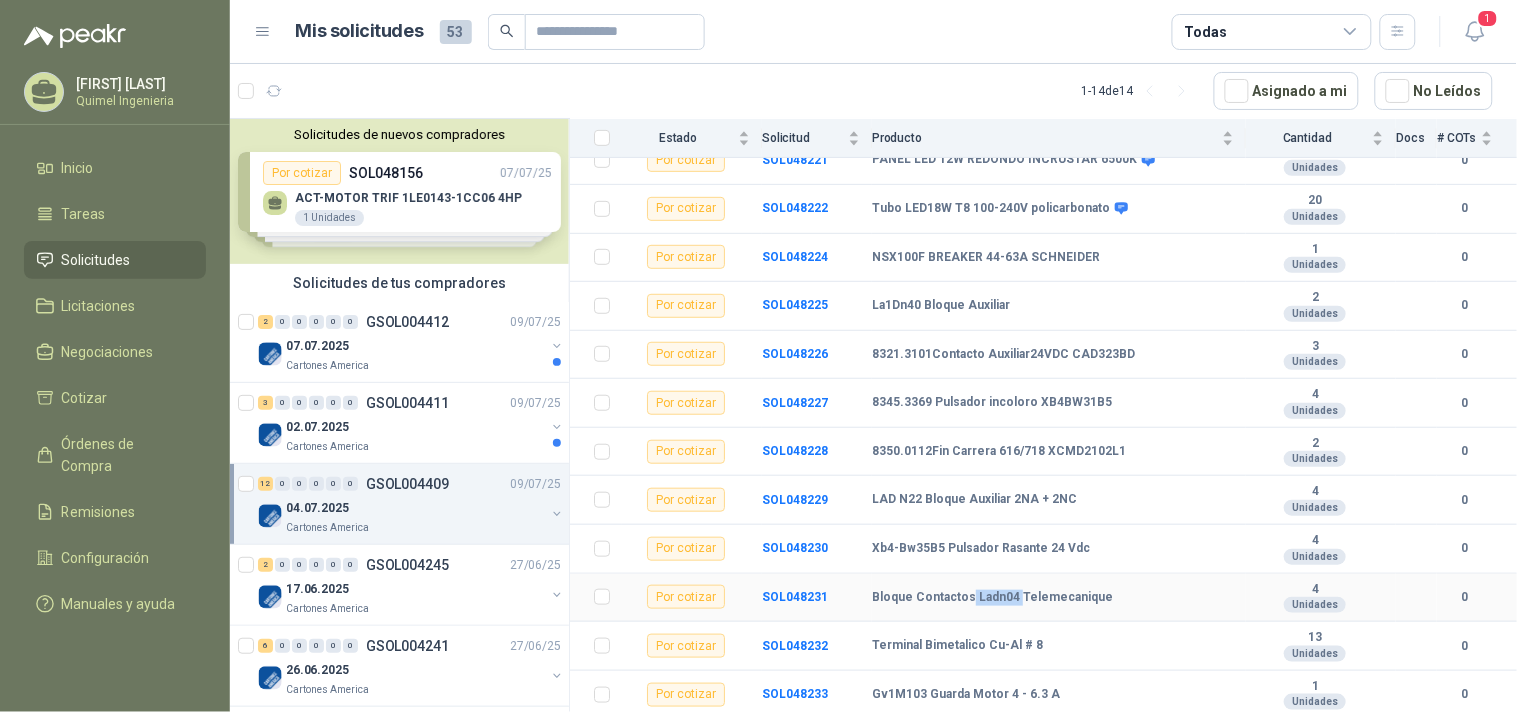 drag, startPoint x: 966, startPoint y: 594, endPoint x: 1013, endPoint y: 594, distance: 47 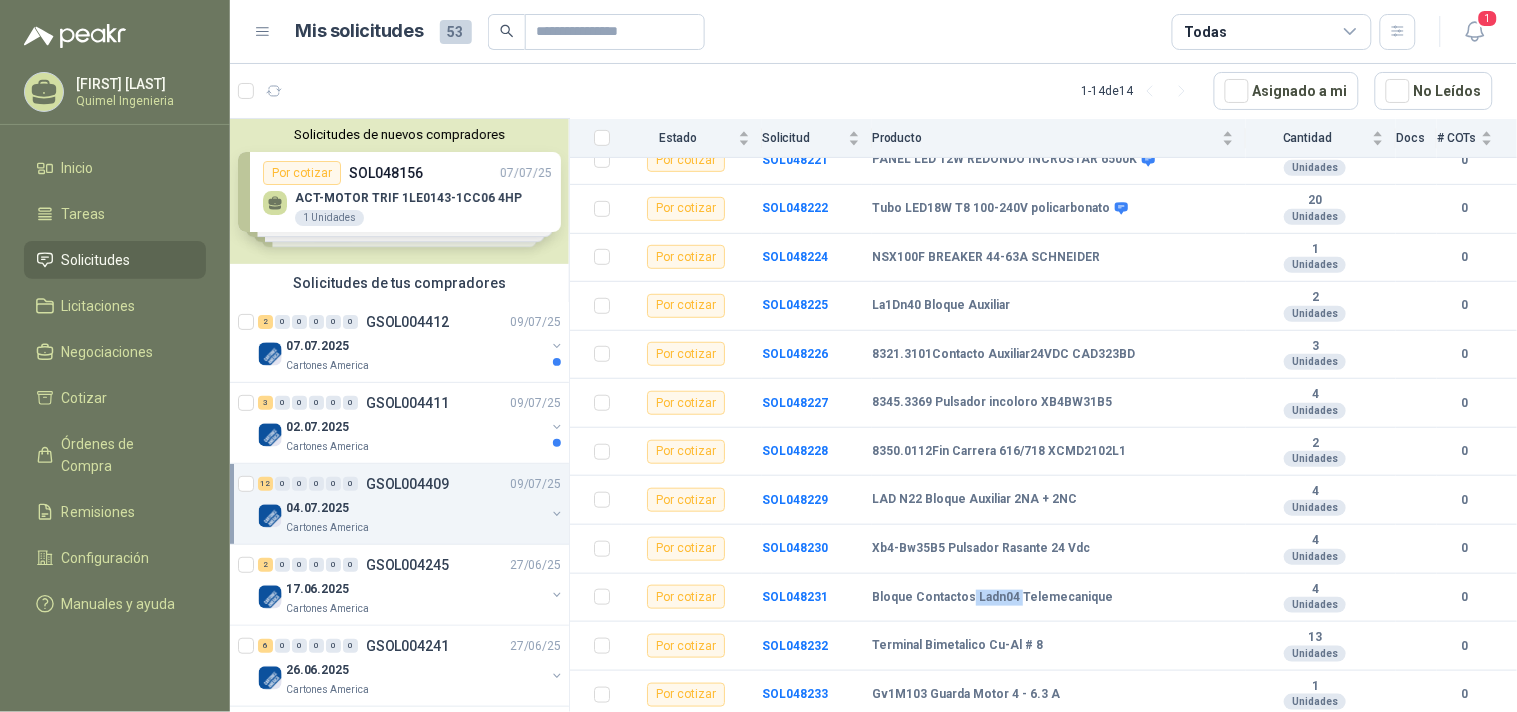 copy on "Ladn04" 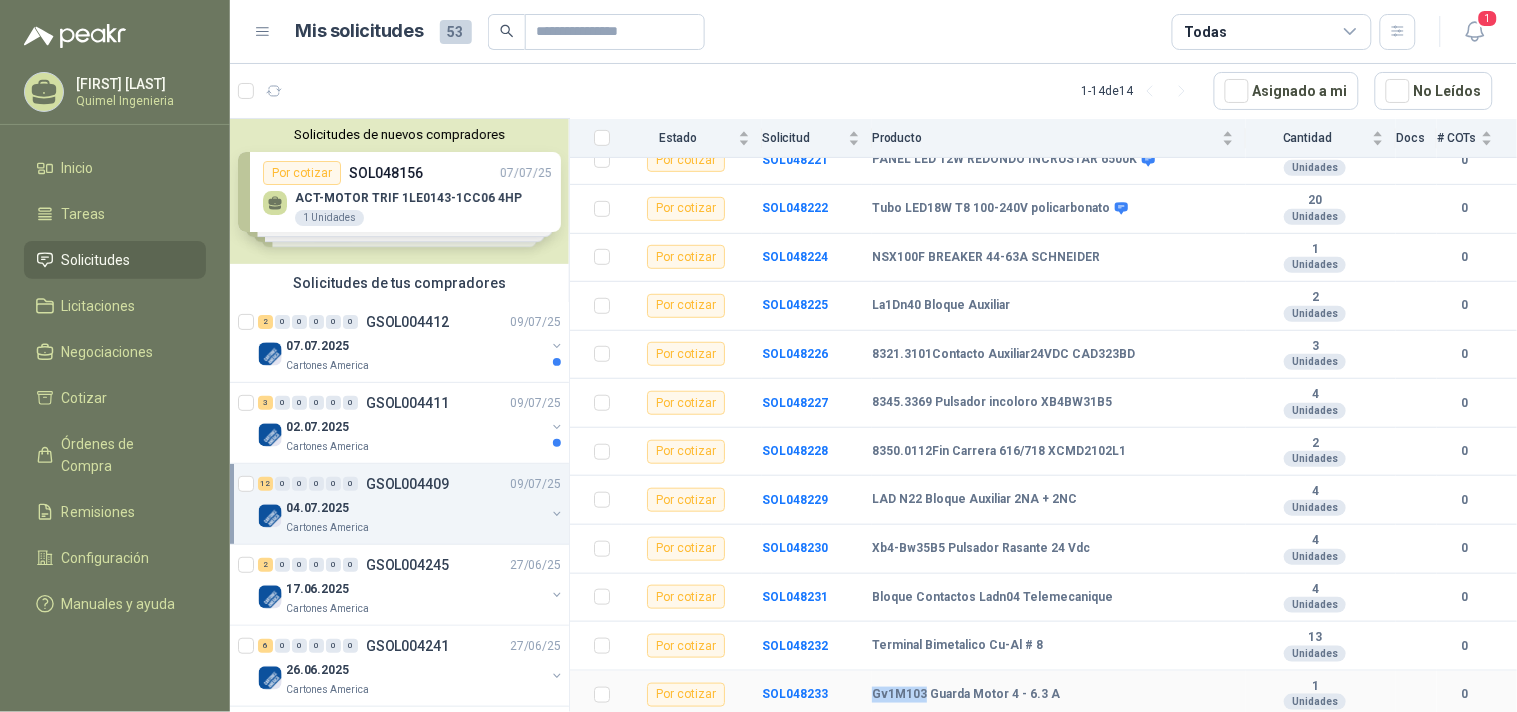 drag, startPoint x: 873, startPoint y: 692, endPoint x: 921, endPoint y: 692, distance: 48 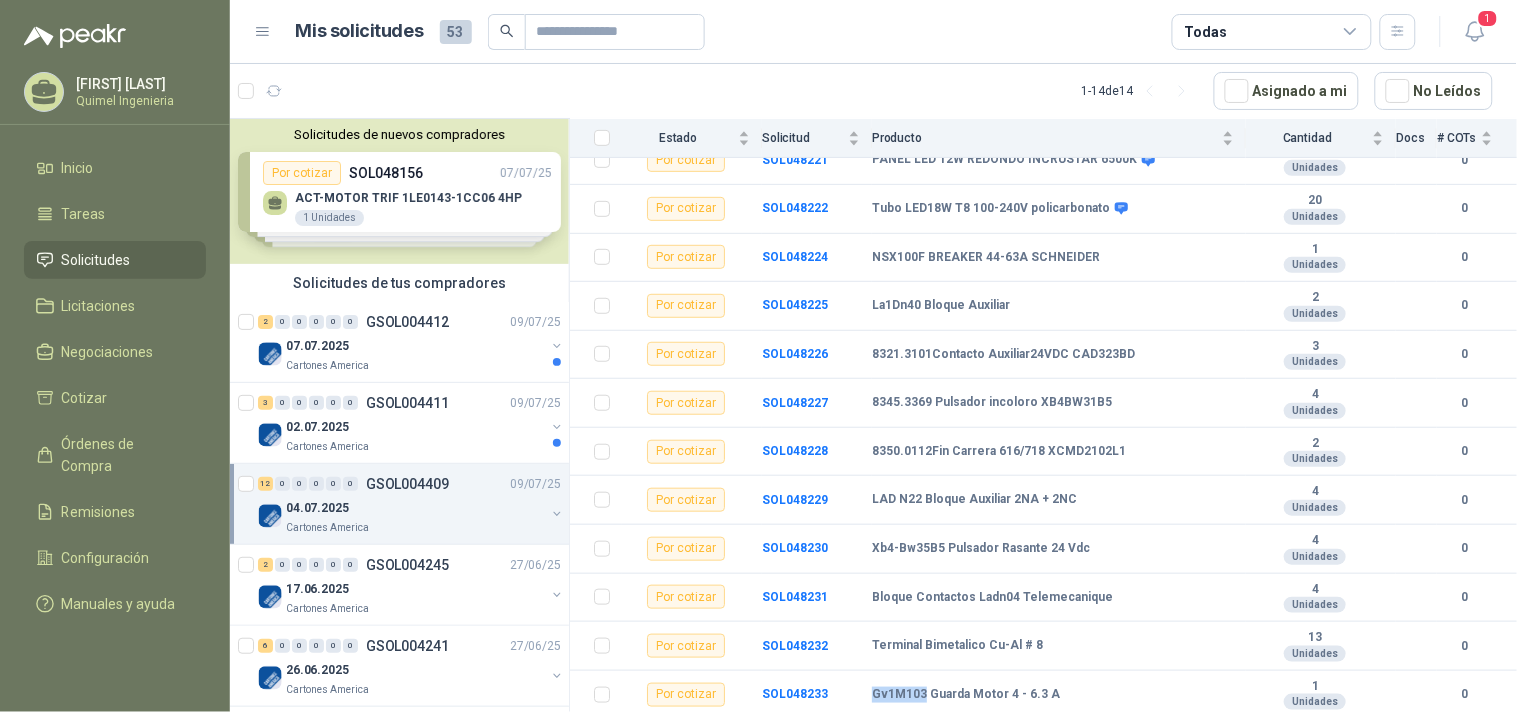 copy on "Gv1M103" 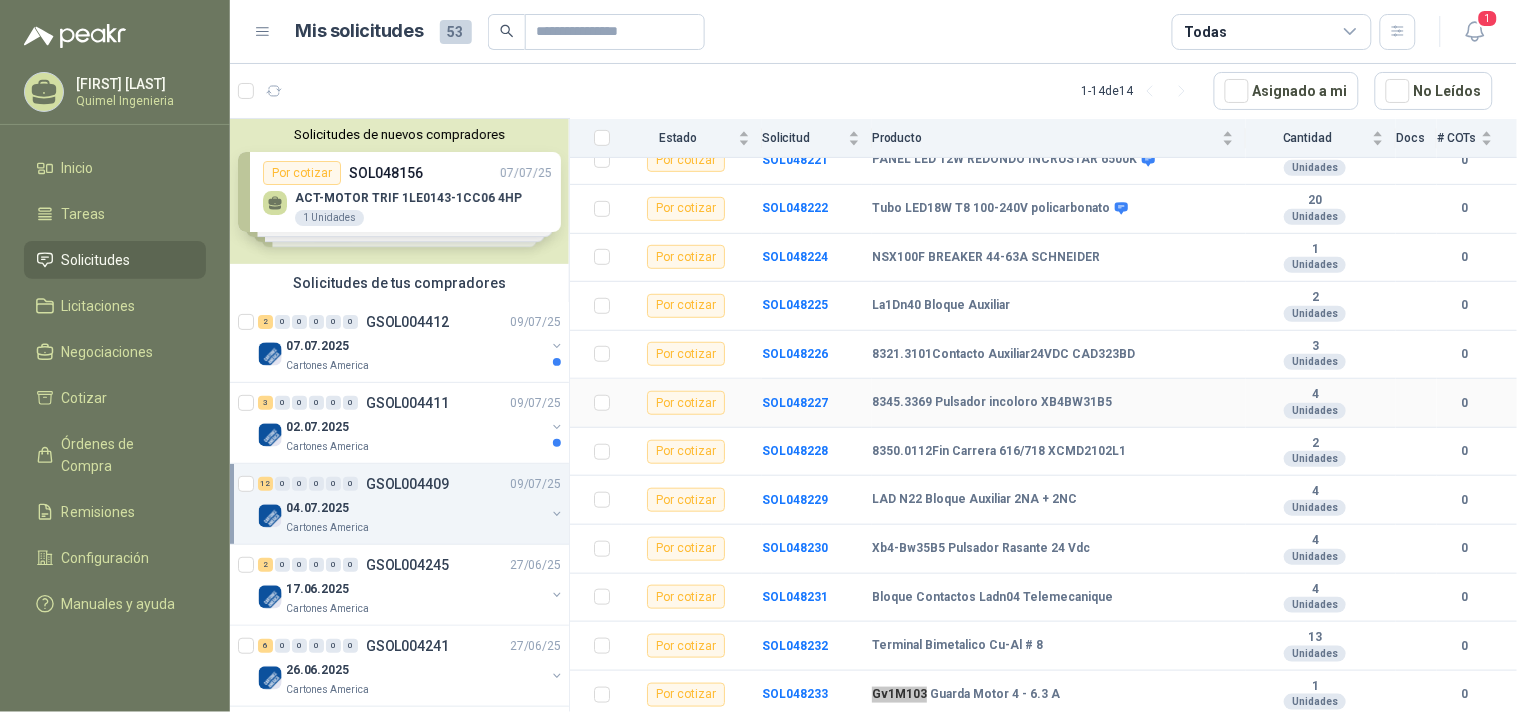 scroll, scrollTop: 0, scrollLeft: 0, axis: both 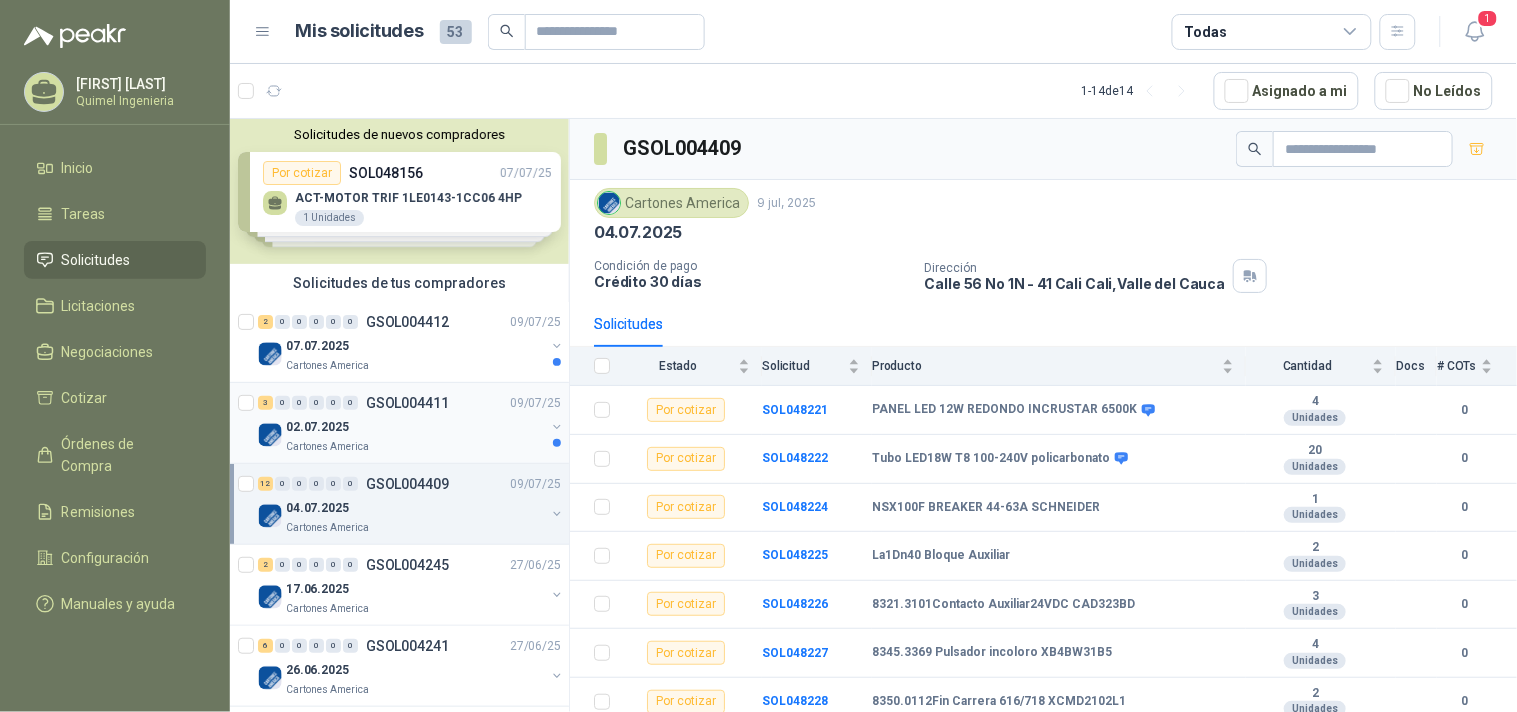 click on "3   0   0   0   0   0   GSOL004411 [DATE]" at bounding box center [411, 403] 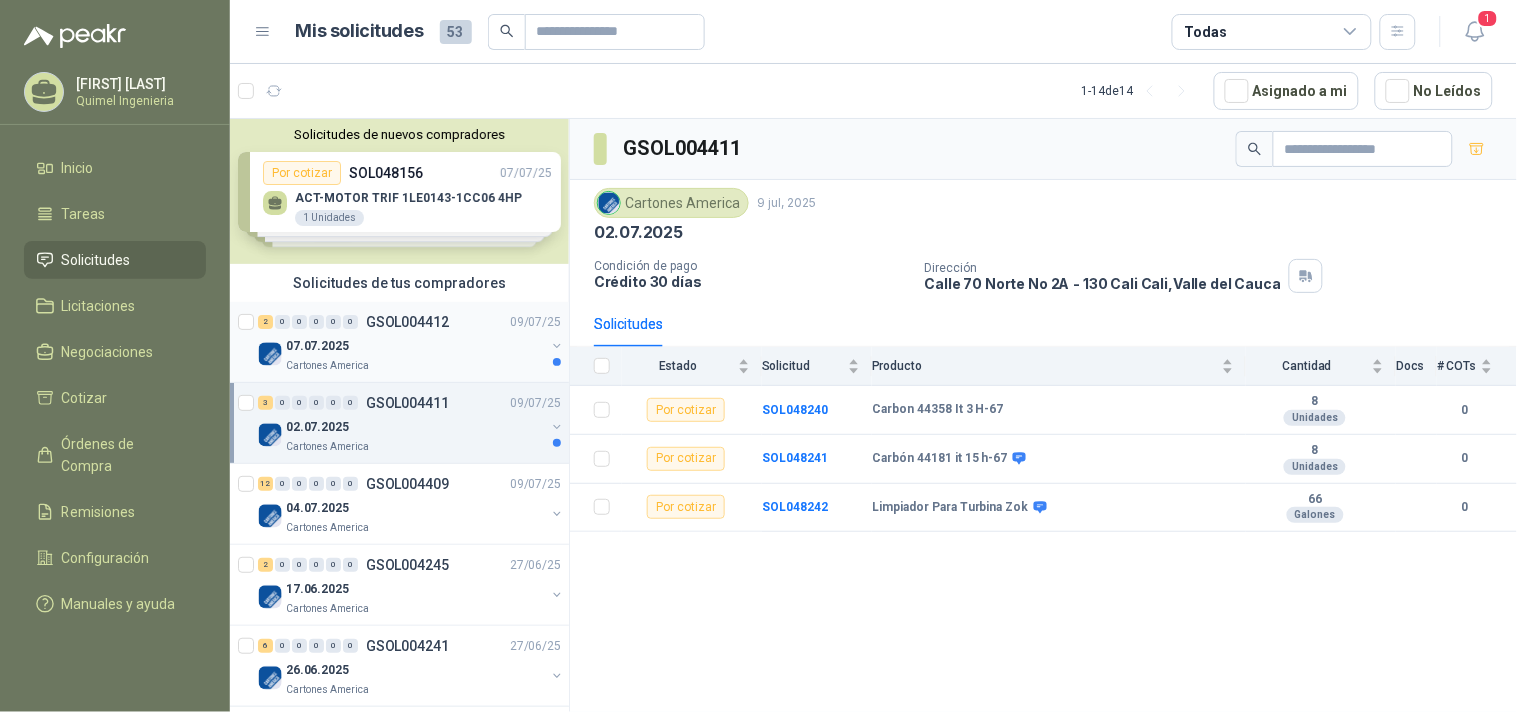 click on "07.07.2025" at bounding box center (415, 346) 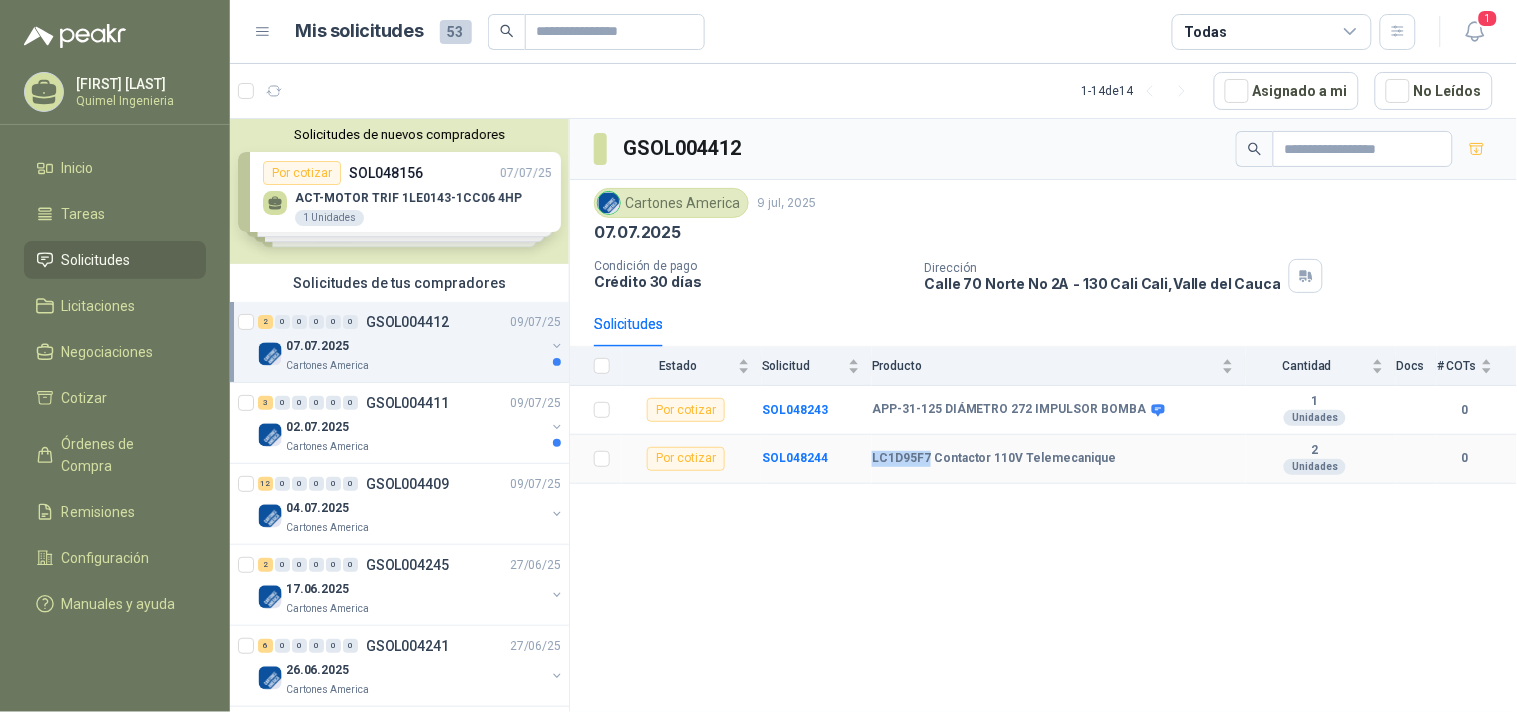 drag, startPoint x: 872, startPoint y: 466, endPoint x: 924, endPoint y: 476, distance: 52.95281 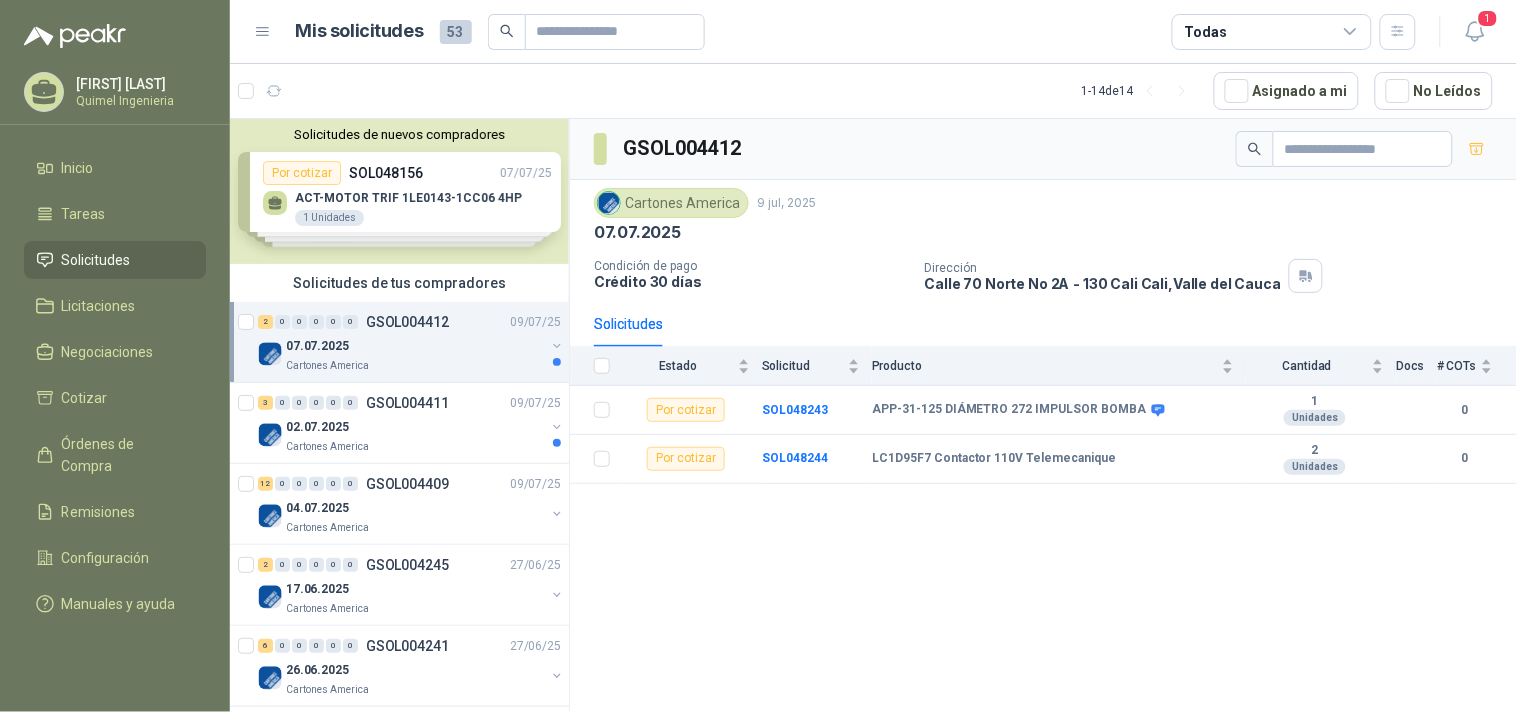 click on "Solicitudes de nuevos compradores Por cotizar SOL048156 07/07/25   ACT-MOTOR TRIF 1LE0143-1CC06 4HP 1   Unidades Por cotizar SOL048157 07/07/25   ACT- MOTOR 3.6HP/1150RPM/220V TRIFASICO 1   Unidades Por cotizar SOL048119 07/07/25   EMPAQUE CAUCHO Y LONA 3/16" COM ALMA 6   MT   Por cotizar SOL048136 07/07/25   RODILLO 3984                             16   UND  ¿Quieres recibir  cientos de solicitudes de compra  como estas todos los días? Agenda una reunión" at bounding box center [399, 191] 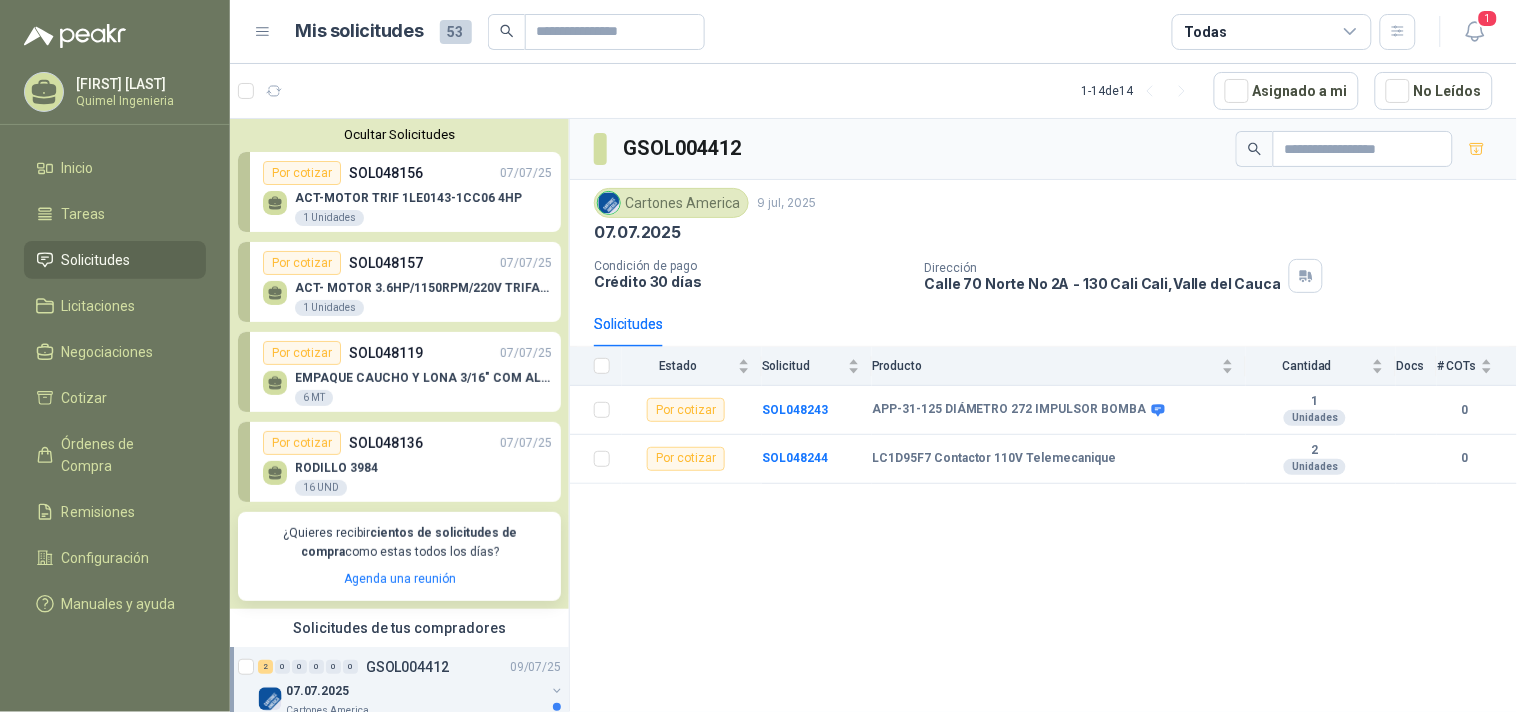 click on "SOL048156" at bounding box center (386, 173) 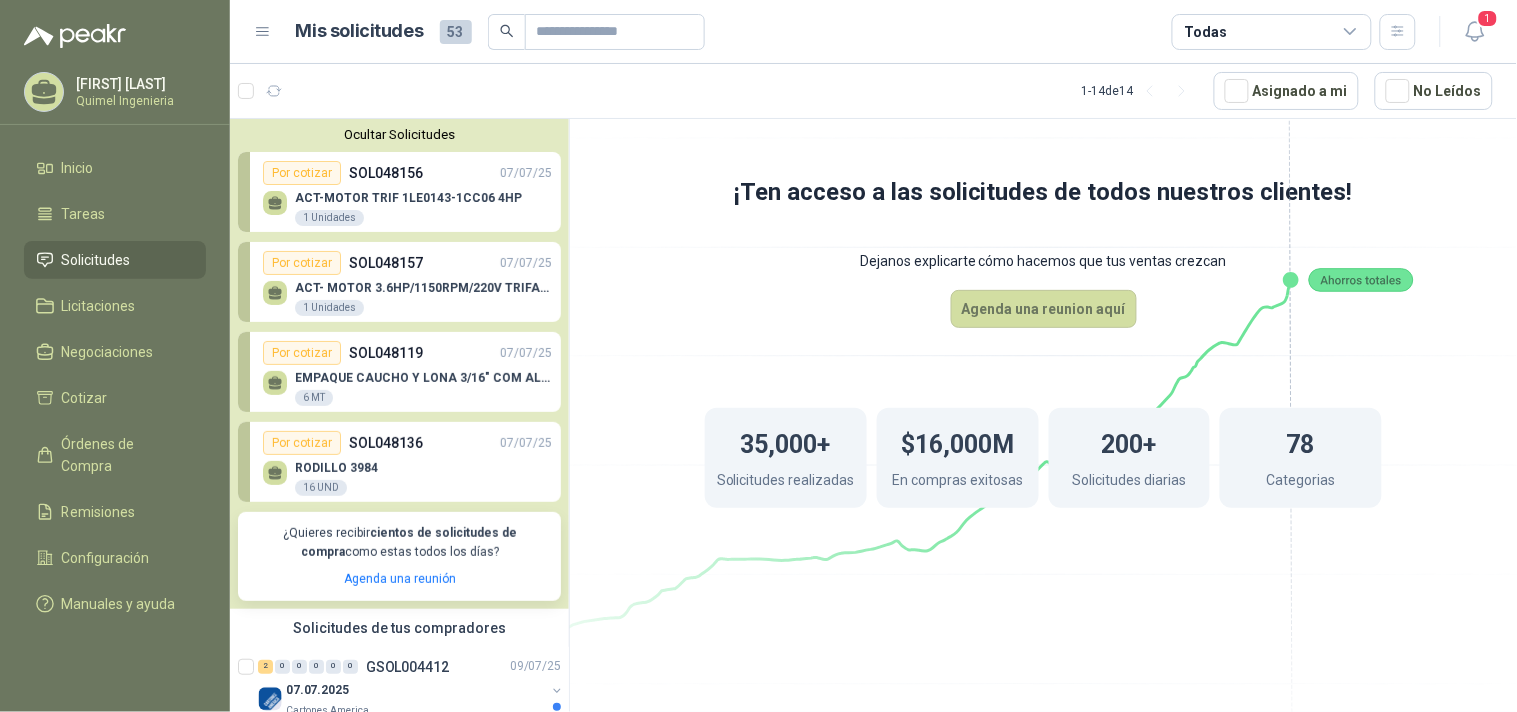 click on "Ocultar Solicitudes Por cotizar SOL048156 07/07/25   ACT-MOTOR TRIF 1LE0143-1CC06 4HP 1   Unidades Por cotizar SOL048157 07/07/25   ACT- MOTOR 3.6HP/1150RPM/220V TRIFASICO 1   Unidades Por cotizar SOL048119 07/07/25   EMPAQUE CAUCHO Y LONA 3/16" COM ALMA 6   MT   Por cotizar SOL048136 07/07/25   RODILLO 3984                             16   UND  ¿Quieres recibir  cientos de solicitudes de compra  como estas todos los días? Agenda una reunión" at bounding box center (399, 364) 